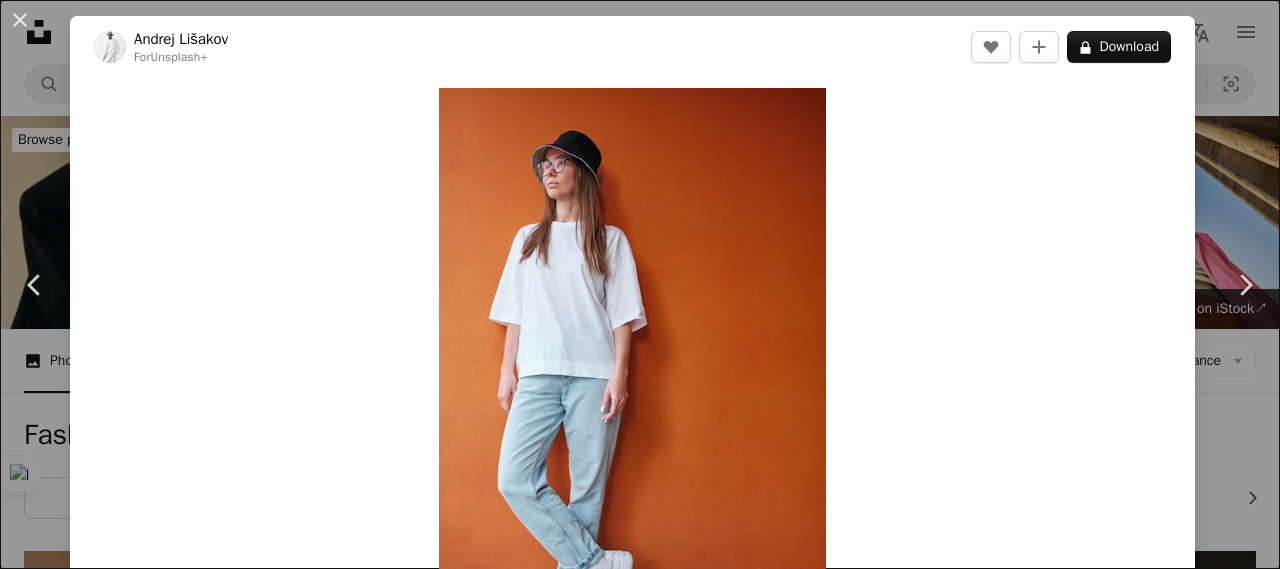 scroll, scrollTop: 4400, scrollLeft: 0, axis: vertical 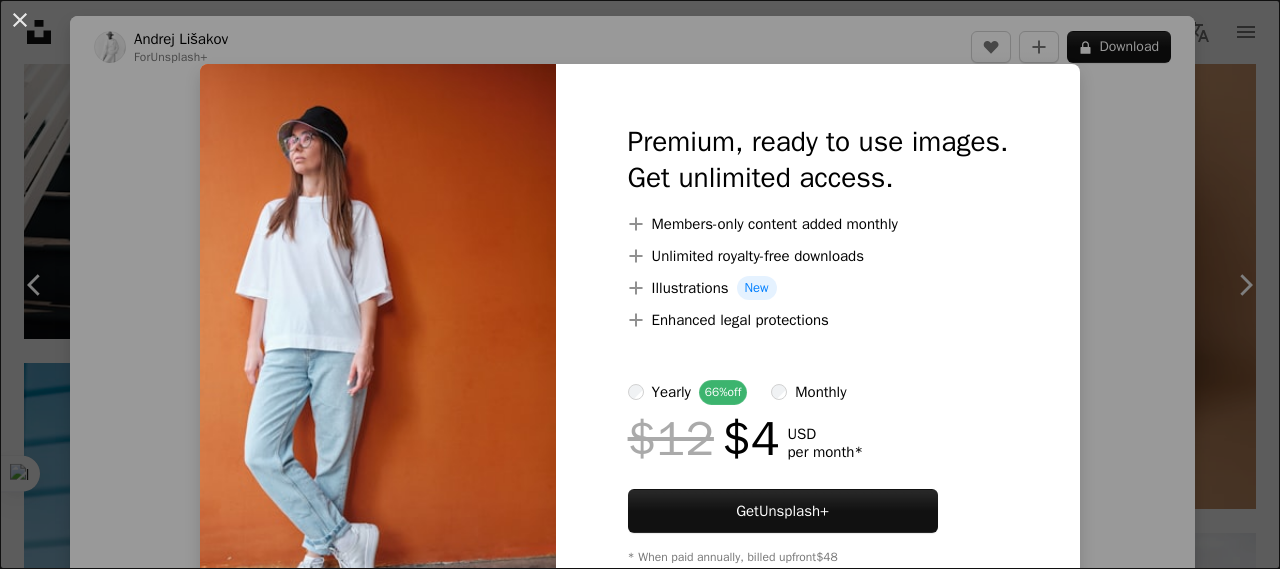 click on "An X shape Premium, ready to use images. Get unlimited access. A plus sign Members-only content added monthly A plus sign Unlimited royalty-free downloads A plus sign Illustrations  New A plus sign Enhanced legal protections yearly 66%  off monthly $12   $4 USD per month * Get  Unsplash+ * When paid annually, billed upfront  $48 Taxes where applicable. Renews automatically. Cancel anytime." at bounding box center [640, 284] 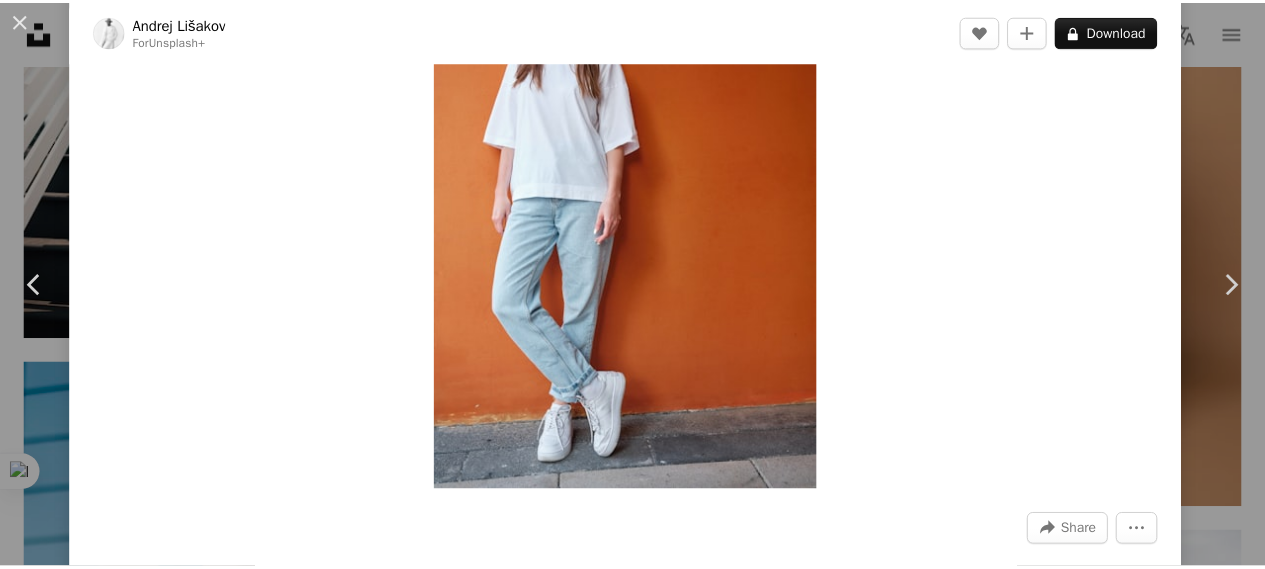 scroll, scrollTop: 0, scrollLeft: 0, axis: both 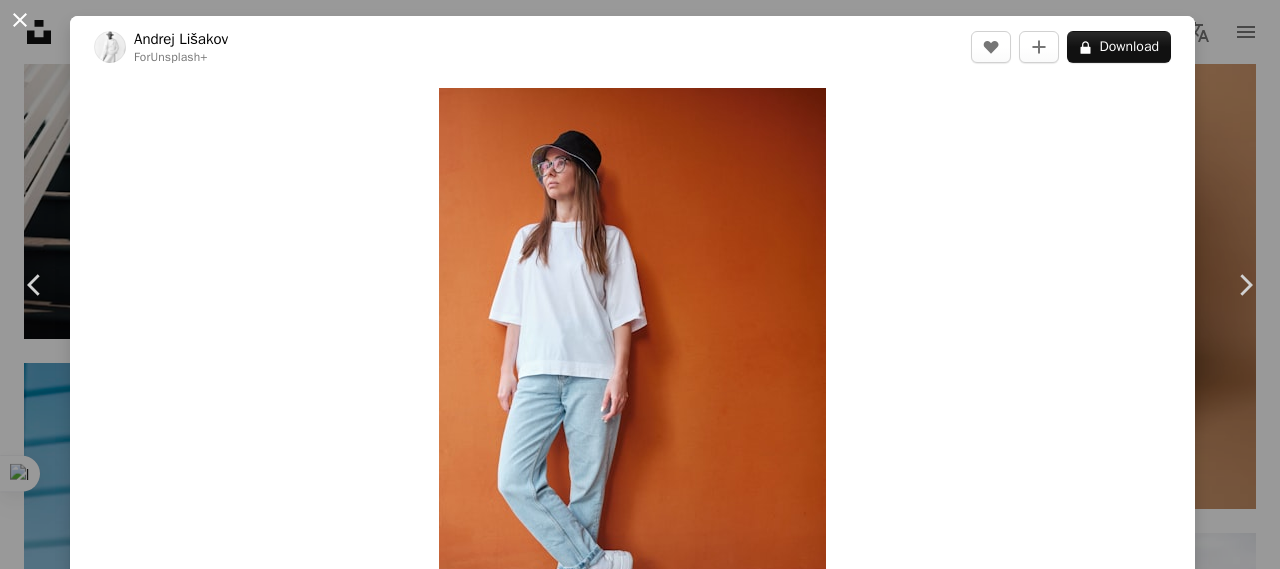 click on "An X shape" at bounding box center [20, 20] 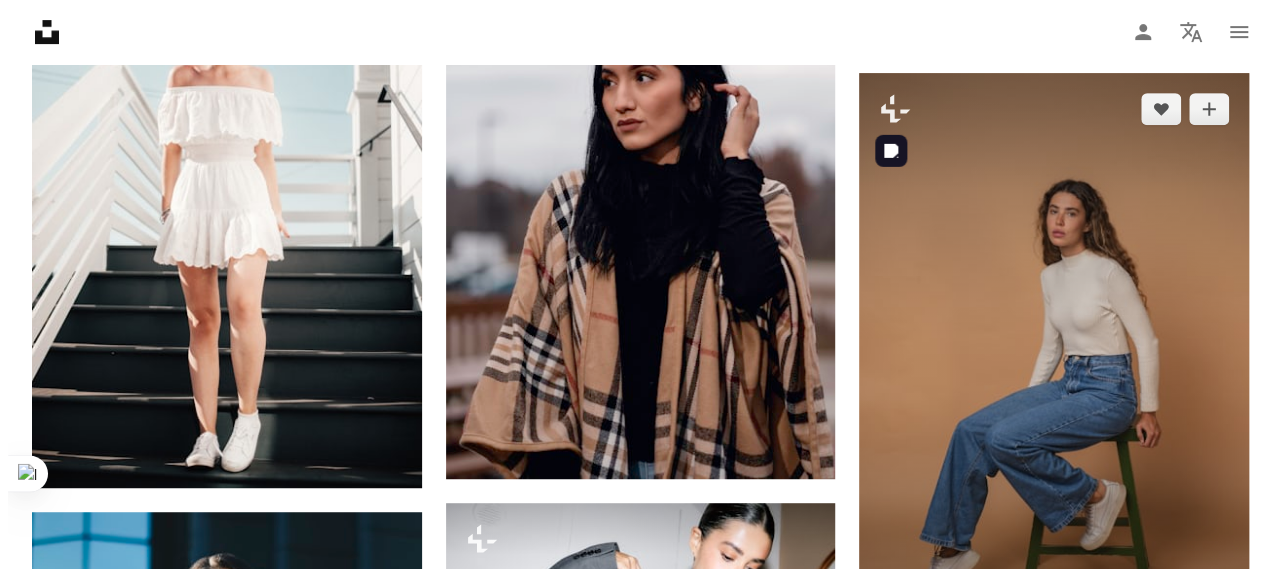 scroll, scrollTop: 4000, scrollLeft: 0, axis: vertical 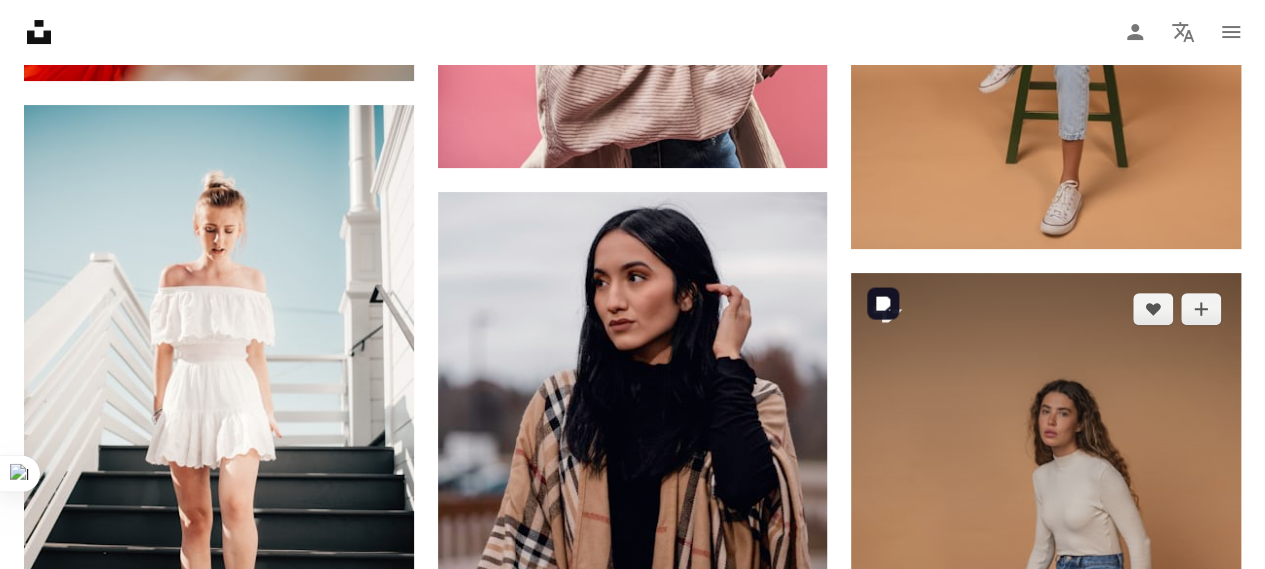 click at bounding box center (1046, 565) 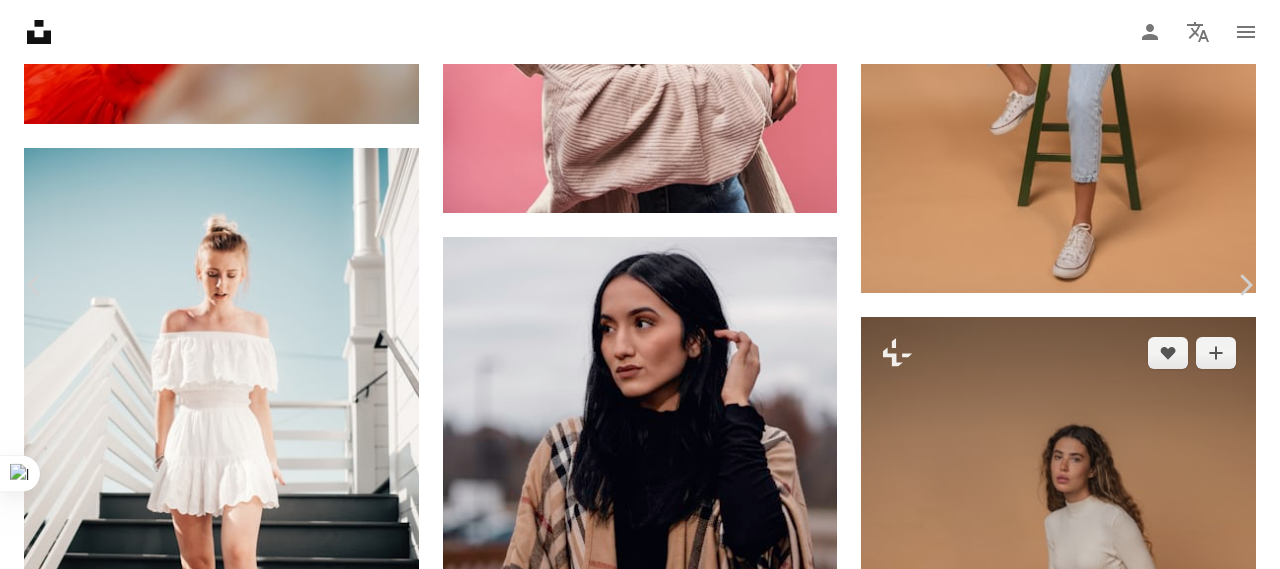 scroll, scrollTop: 200, scrollLeft: 0, axis: vertical 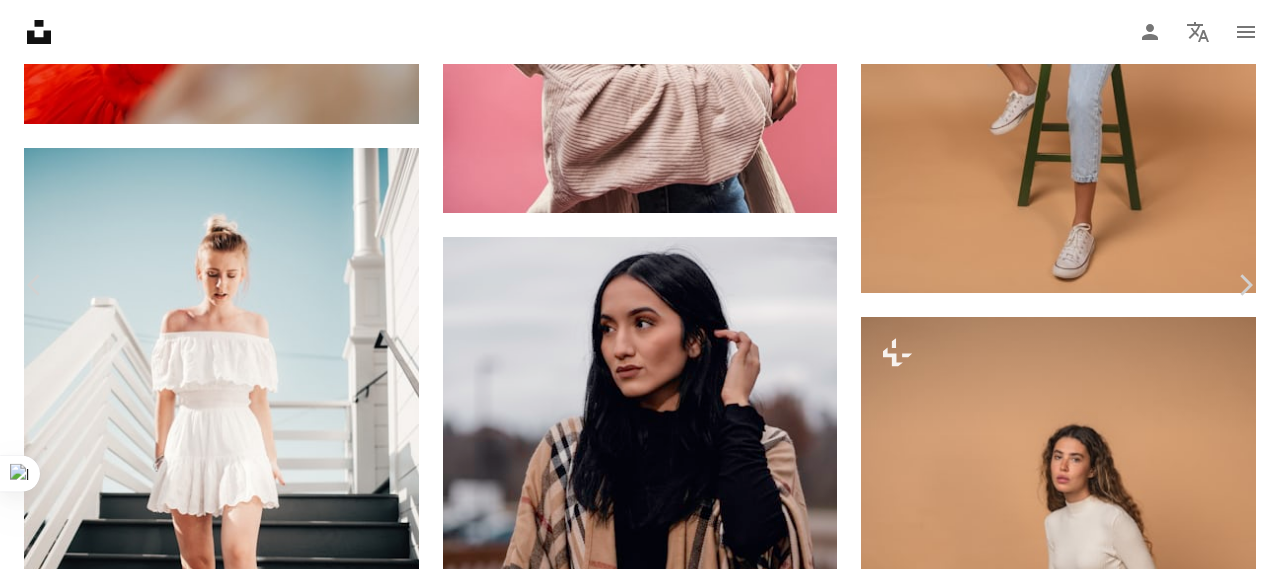click on "A lock Download" at bounding box center (1119, 8478) 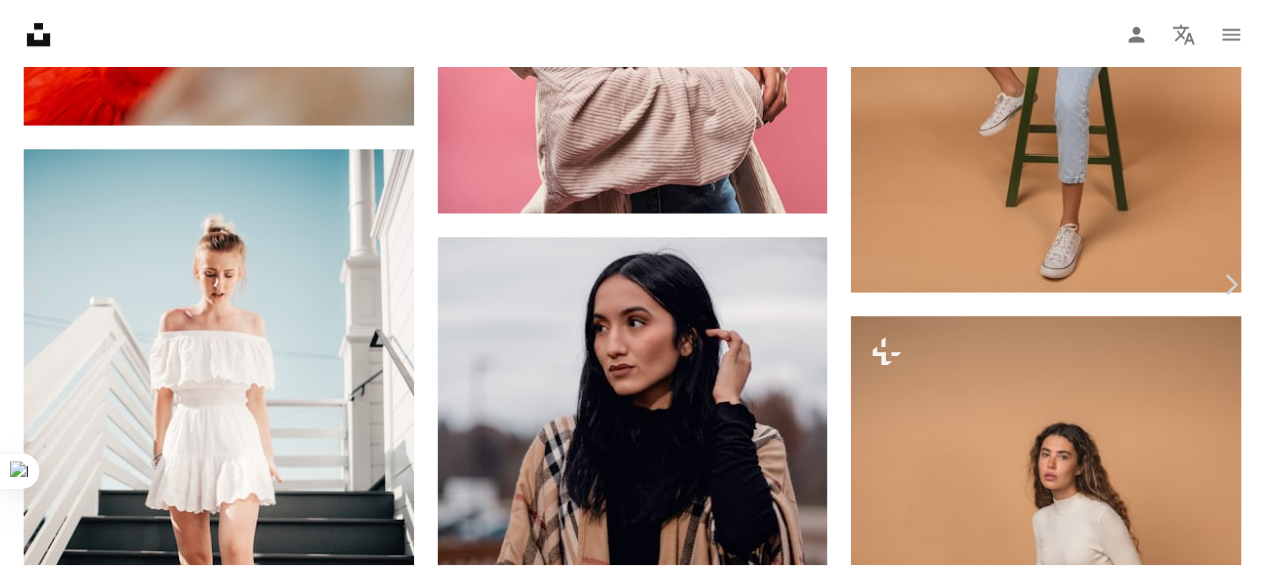 scroll, scrollTop: 1000, scrollLeft: 0, axis: vertical 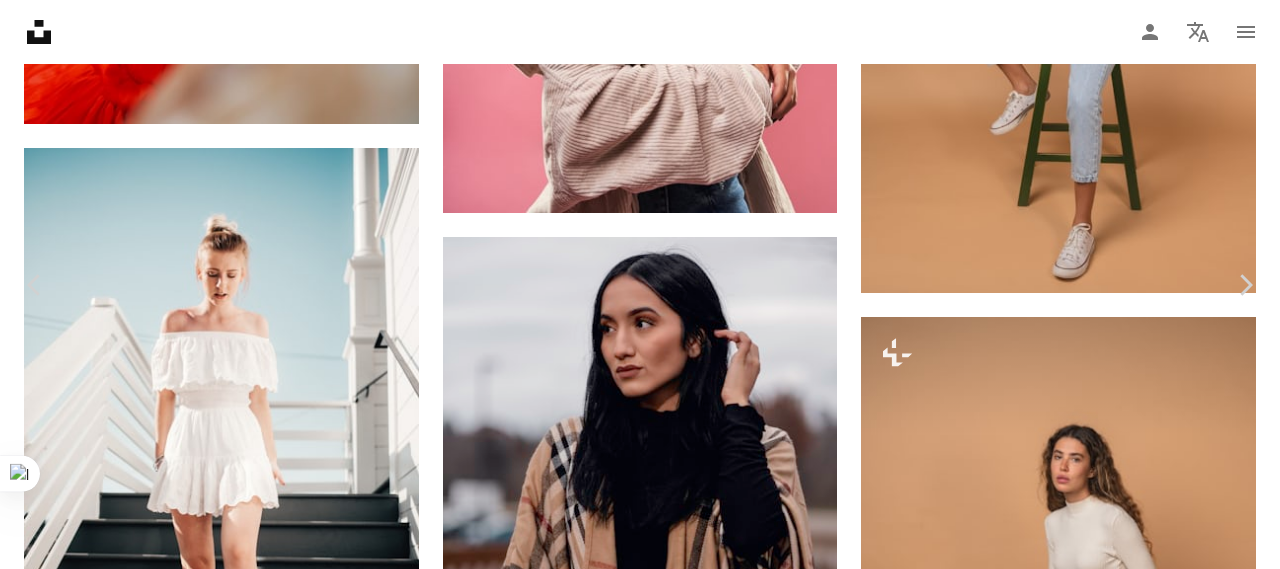 click on "An X shape" at bounding box center [20, 20] 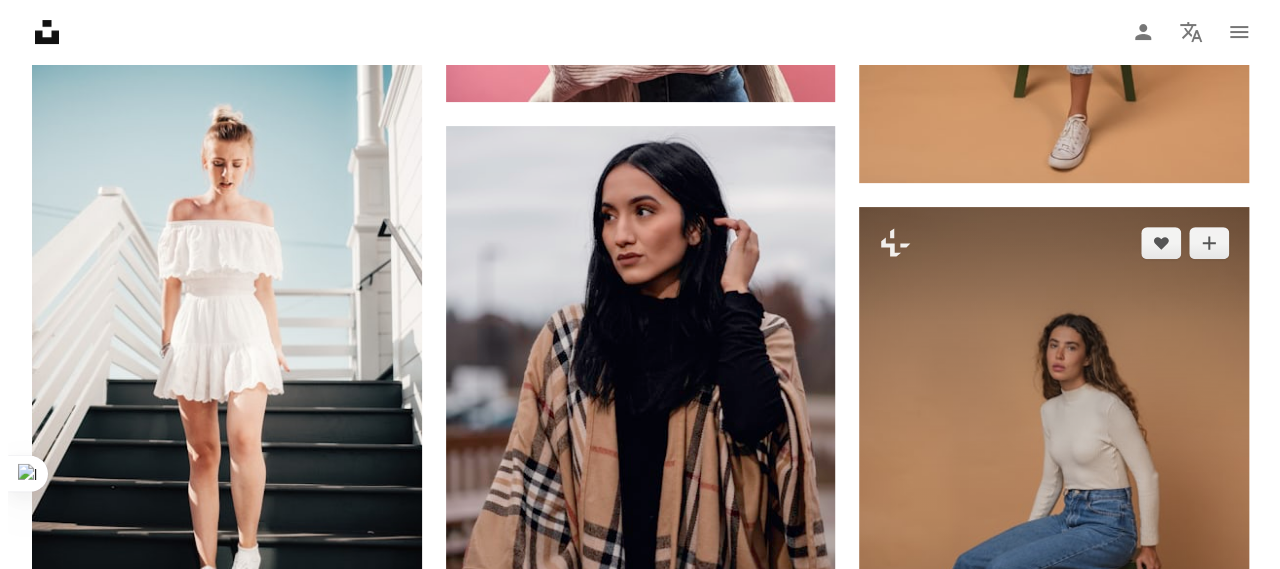 scroll, scrollTop: 4000, scrollLeft: 0, axis: vertical 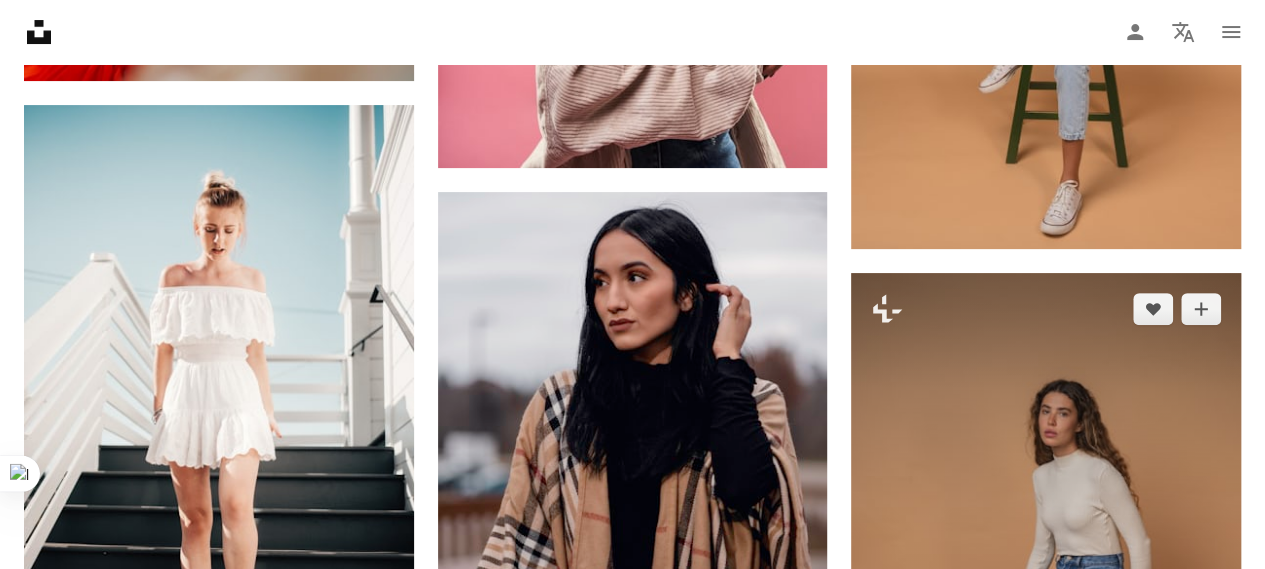 click at bounding box center [1046, 565] 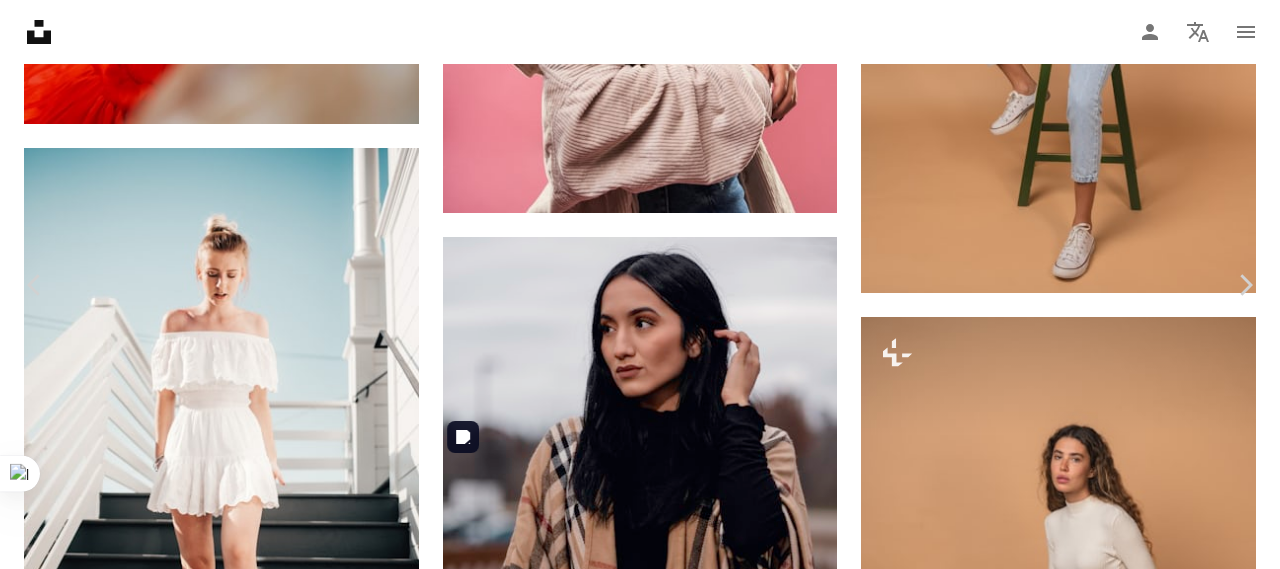 scroll, scrollTop: 0, scrollLeft: 0, axis: both 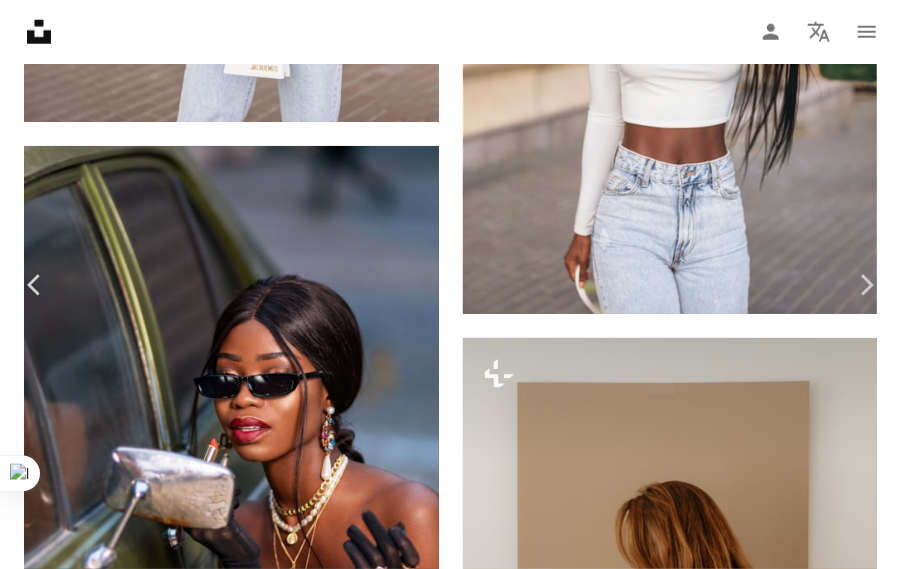 click on "An X shape" at bounding box center [20, 20] 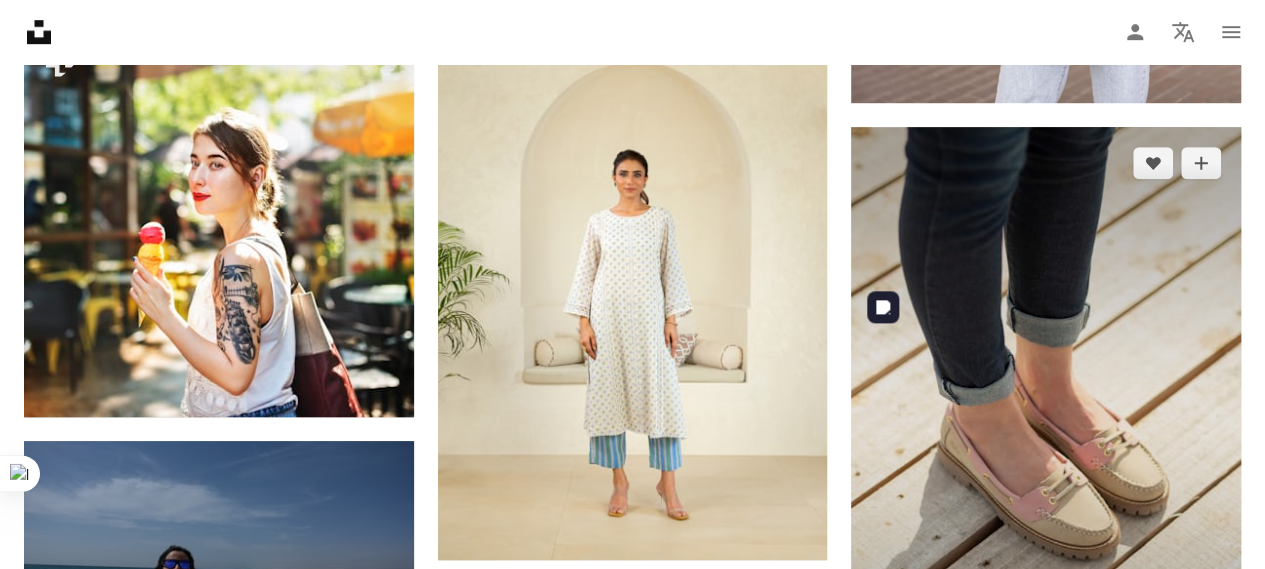 scroll, scrollTop: 23400, scrollLeft: 0, axis: vertical 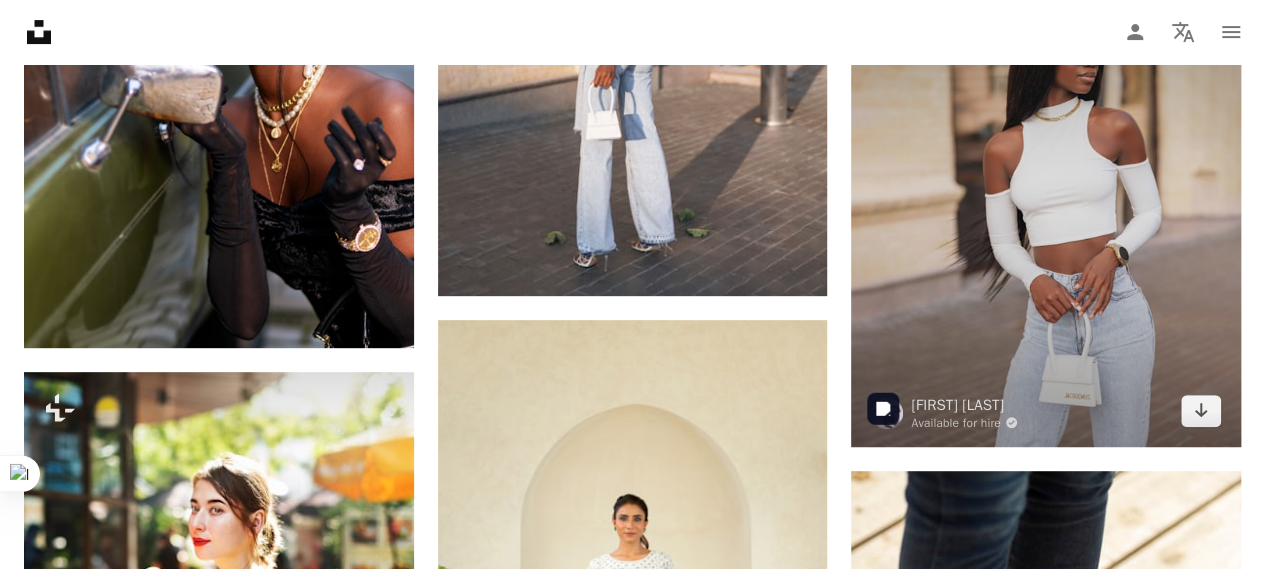 click at bounding box center (1046, 203) 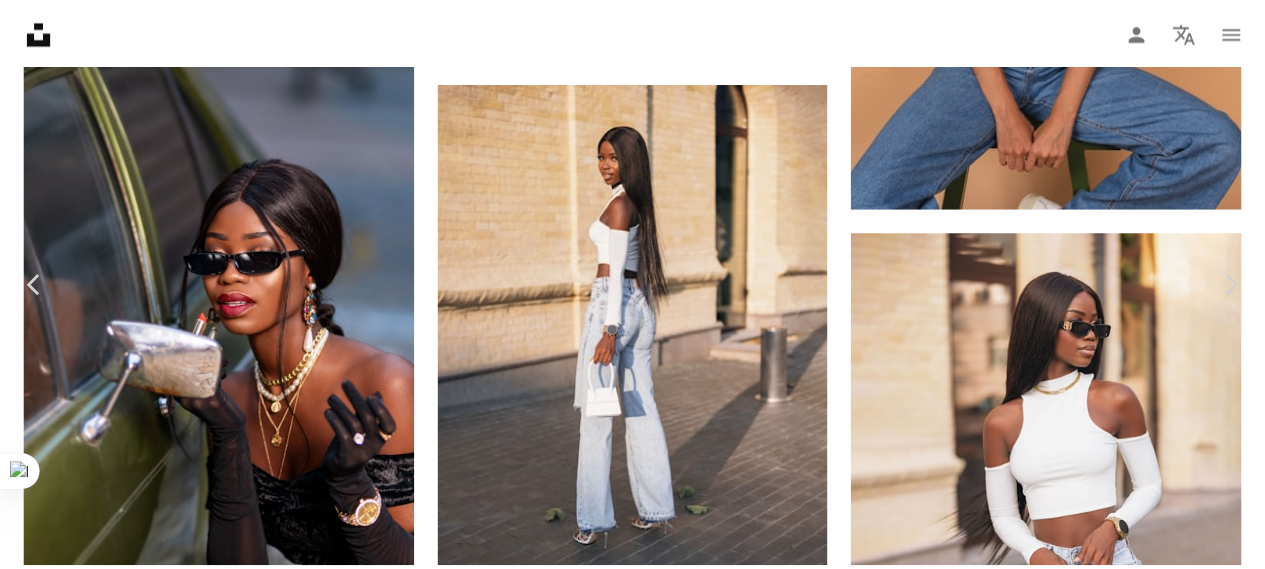 scroll, scrollTop: 3800, scrollLeft: 0, axis: vertical 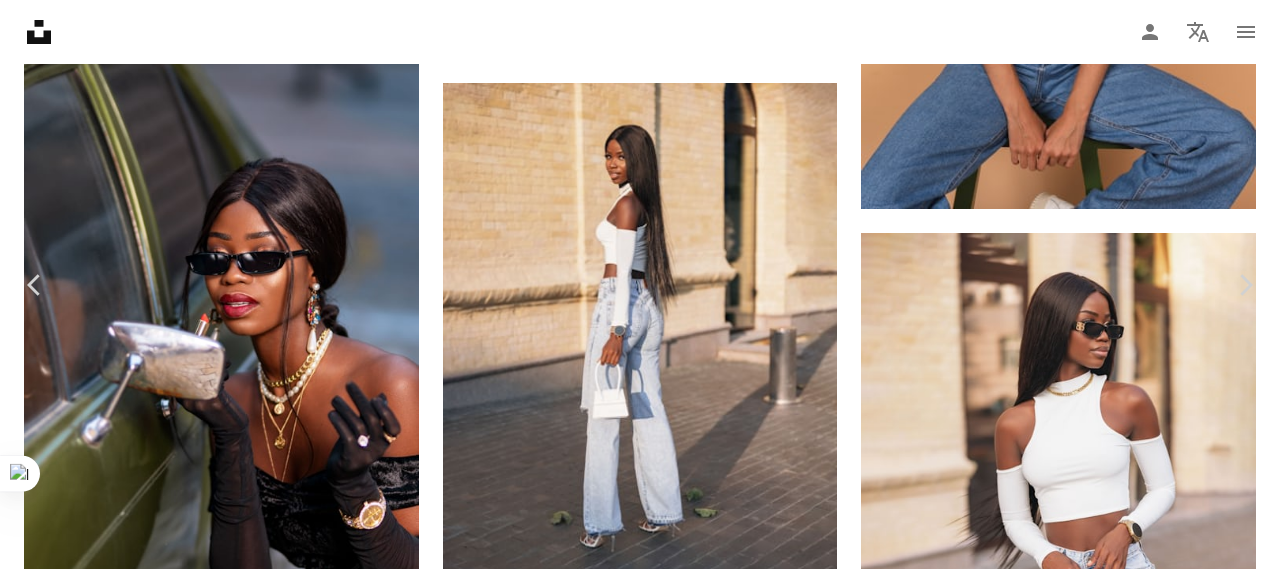 drag, startPoint x: 14, startPoint y: 5, endPoint x: 440, endPoint y: 293, distance: 514.21783 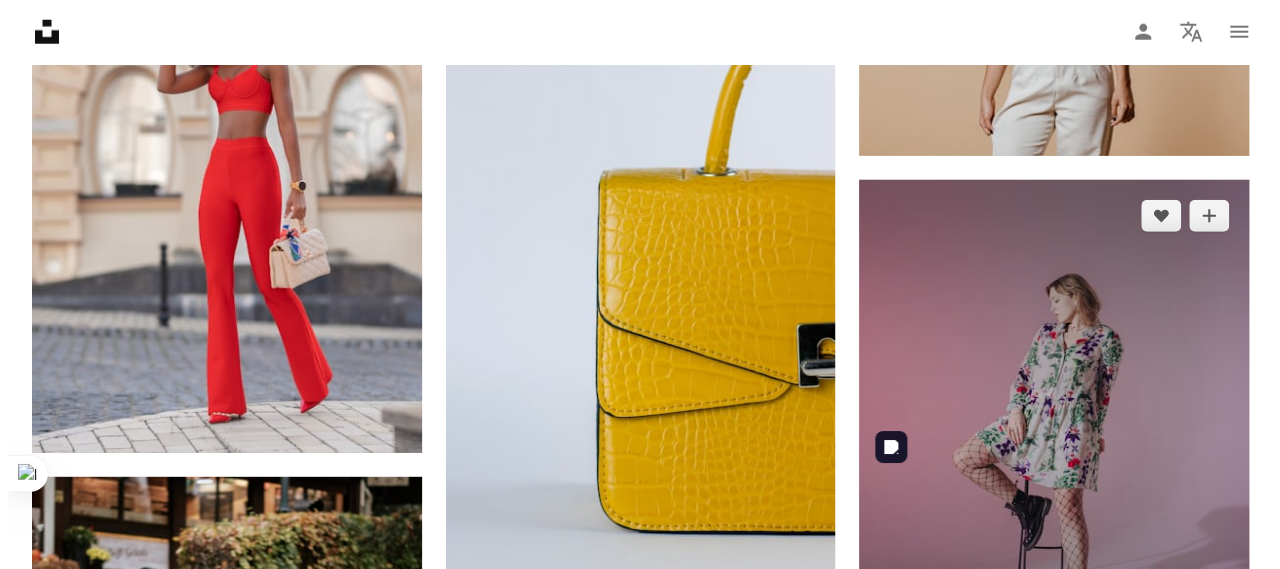 scroll, scrollTop: 25690, scrollLeft: 0, axis: vertical 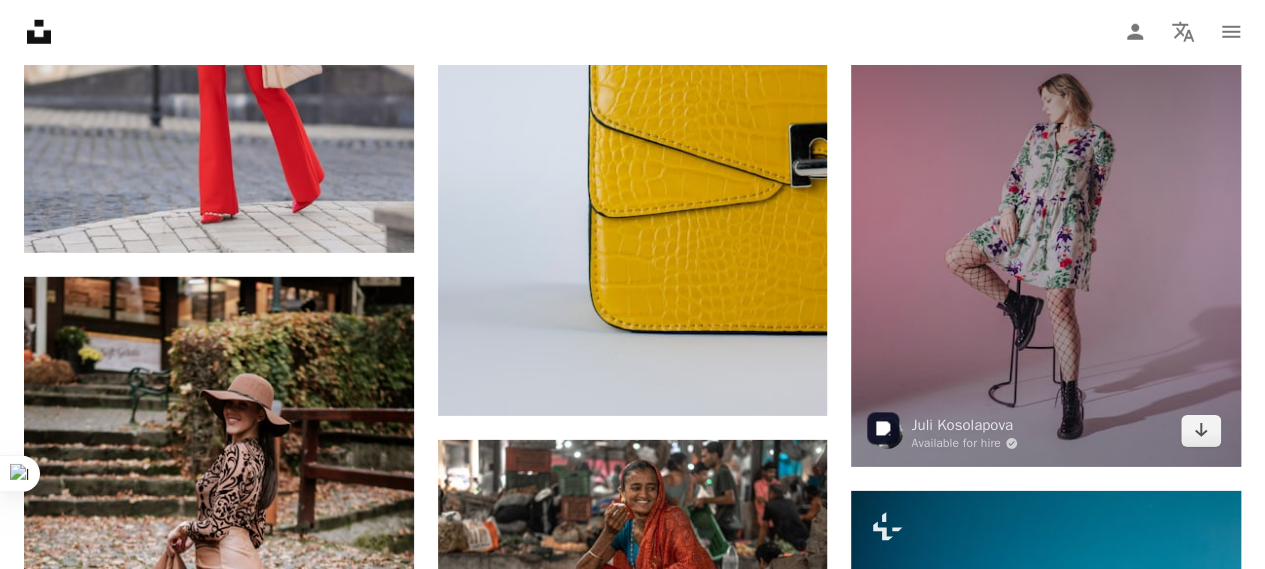 click at bounding box center [1046, 223] 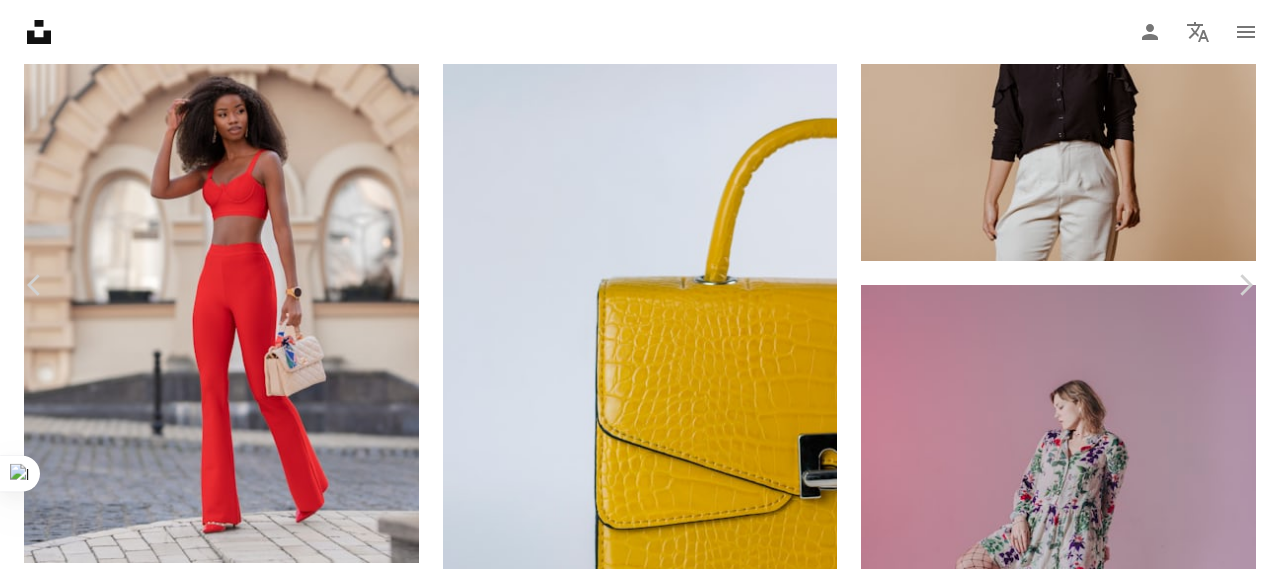 scroll, scrollTop: 3600, scrollLeft: 0, axis: vertical 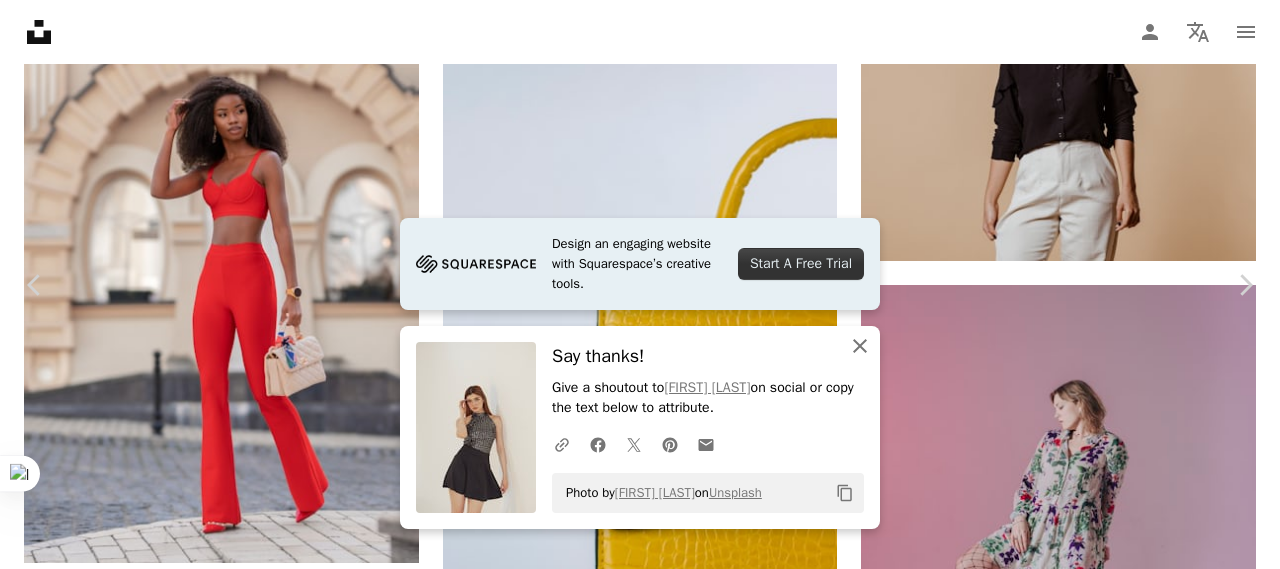 click 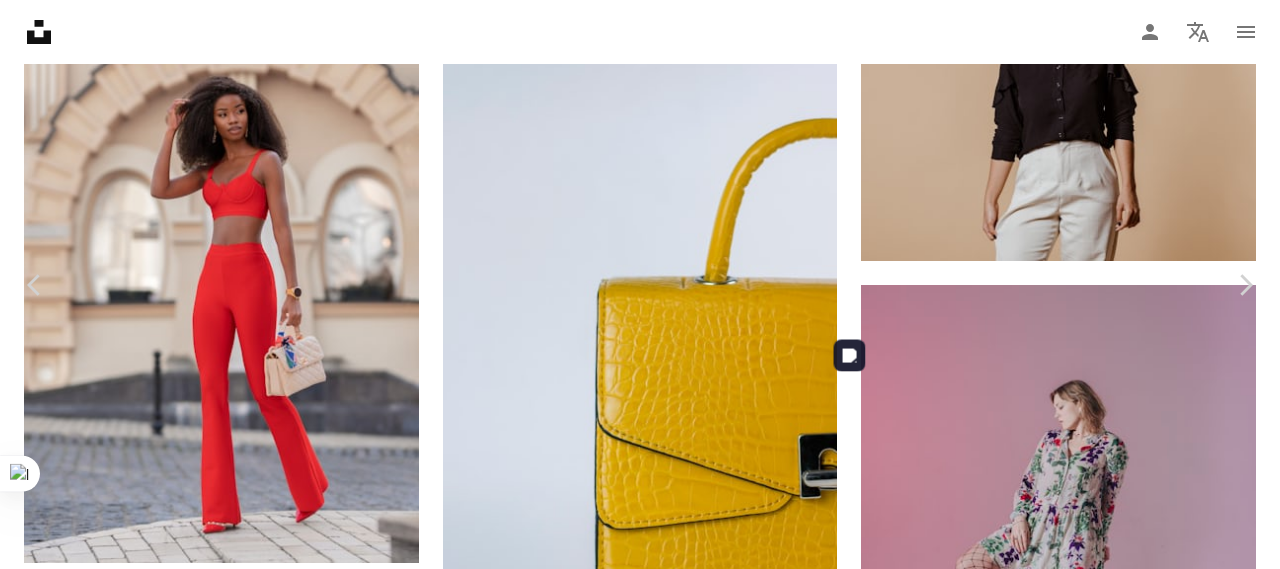 click on "Arrow pointing down" at bounding box center (1131, 5643) 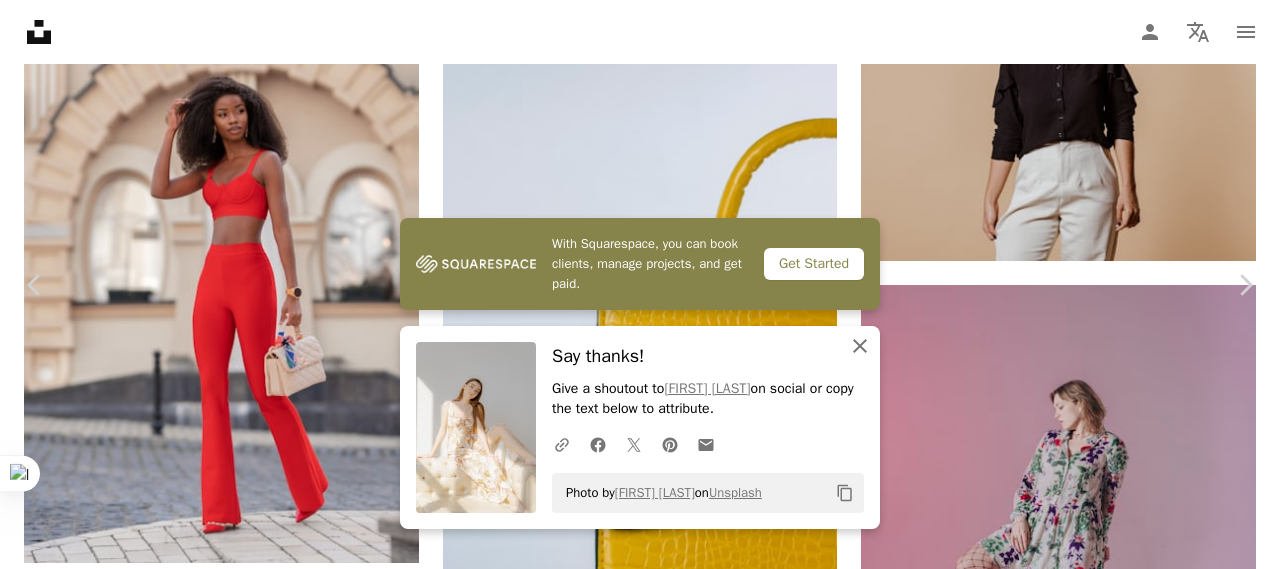 click on "An X shape" 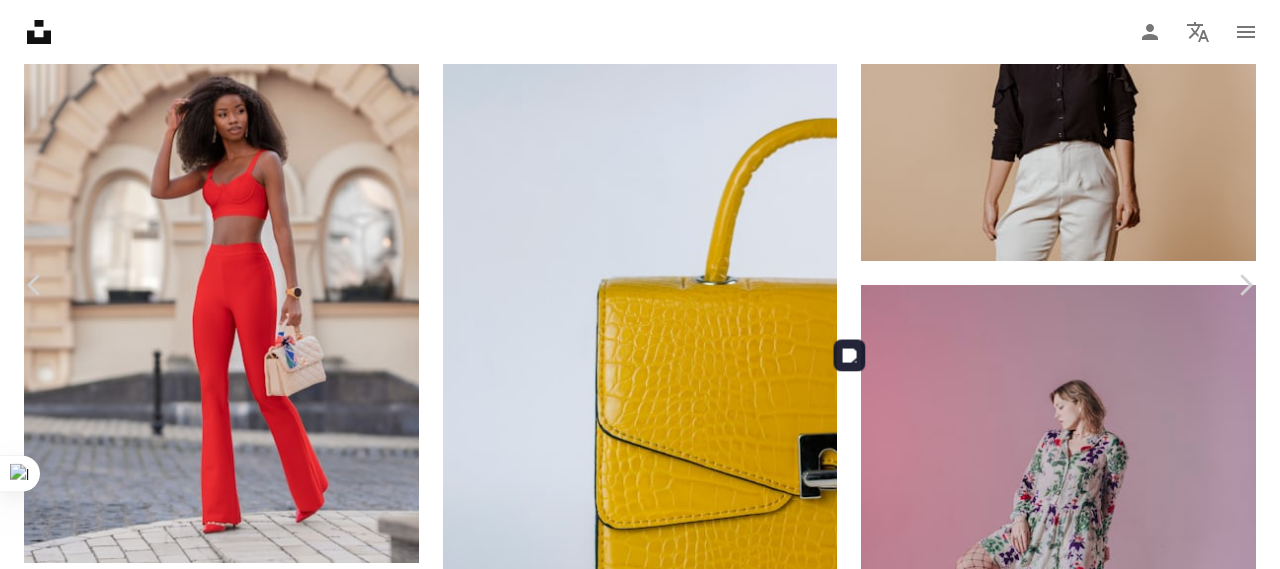 click at bounding box center (999, 5422) 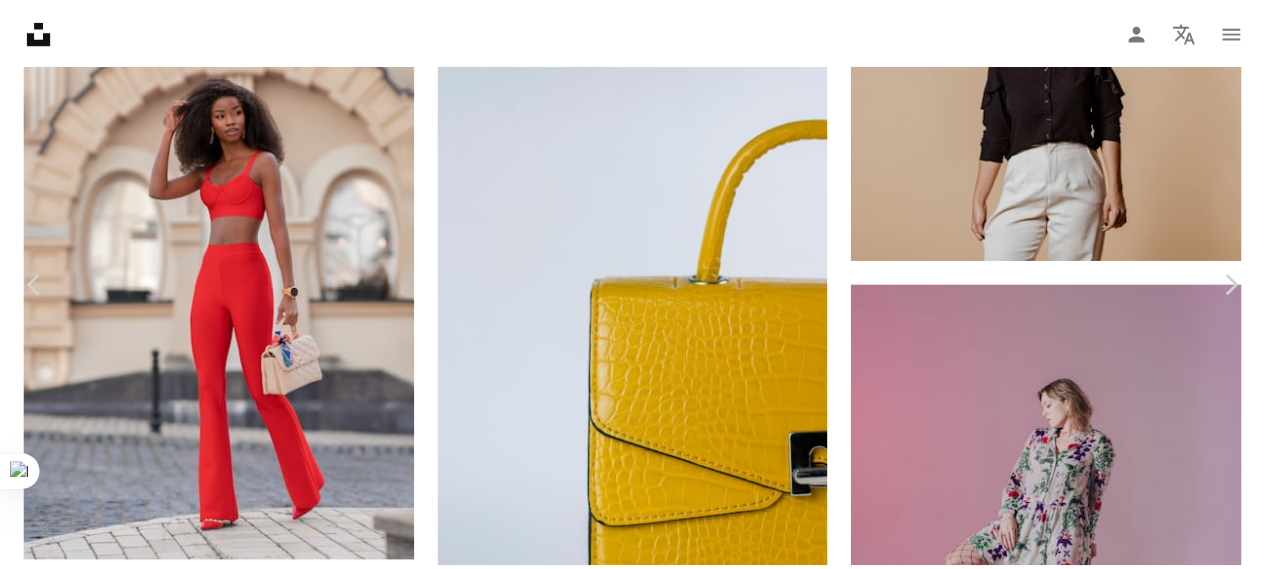 scroll, scrollTop: 0, scrollLeft: 0, axis: both 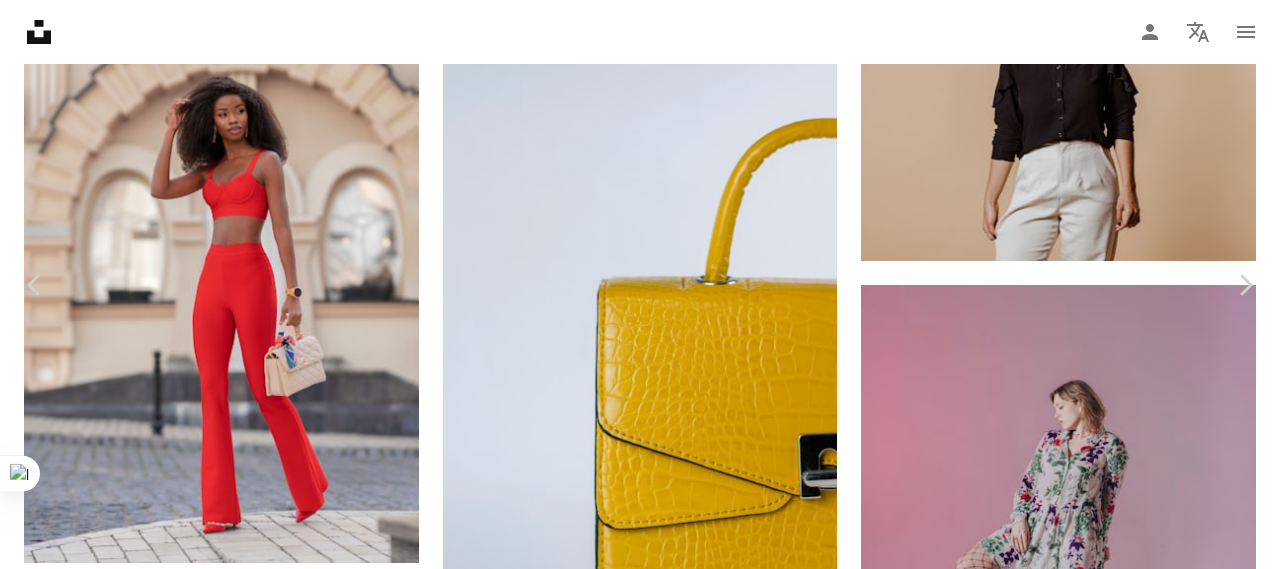 click on "Download free" at bounding box center [1081, 5297] 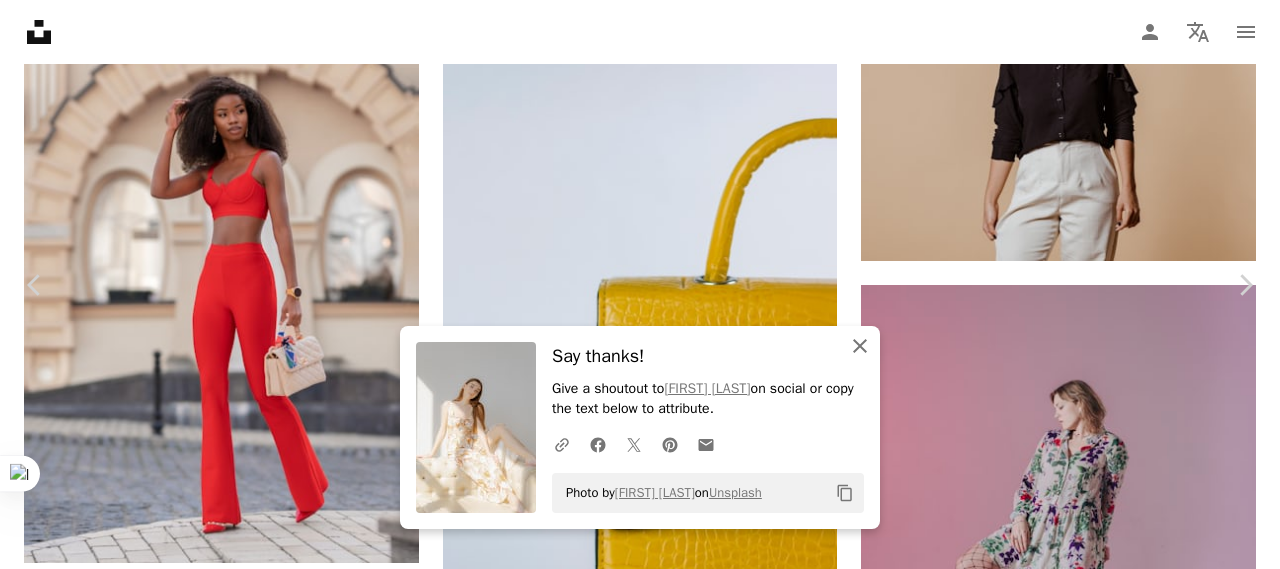drag, startPoint x: 853, startPoint y: 349, endPoint x: 864, endPoint y: 340, distance: 14.21267 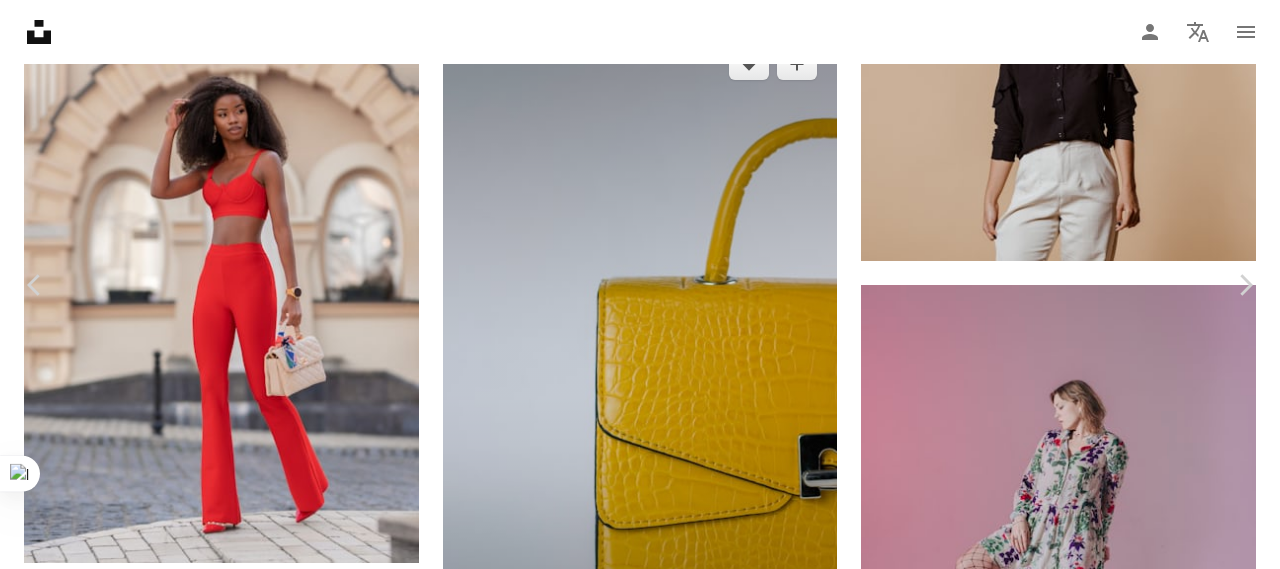 drag, startPoint x: 10, startPoint y: 19, endPoint x: 540, endPoint y: 268, distance: 585.5775 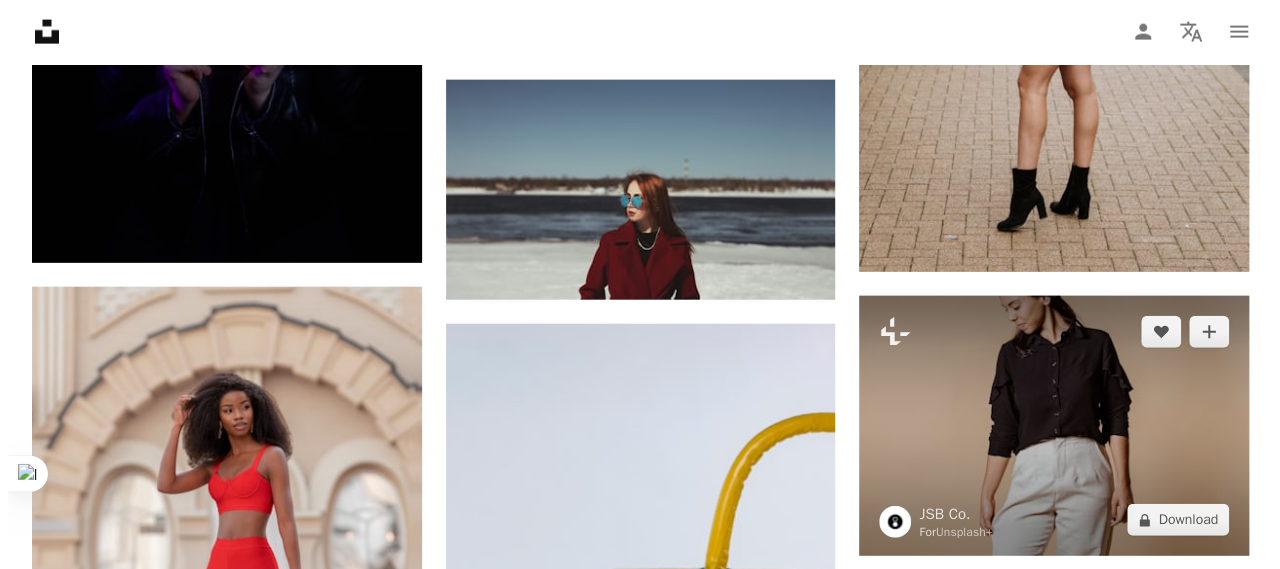 scroll, scrollTop: 25490, scrollLeft: 0, axis: vertical 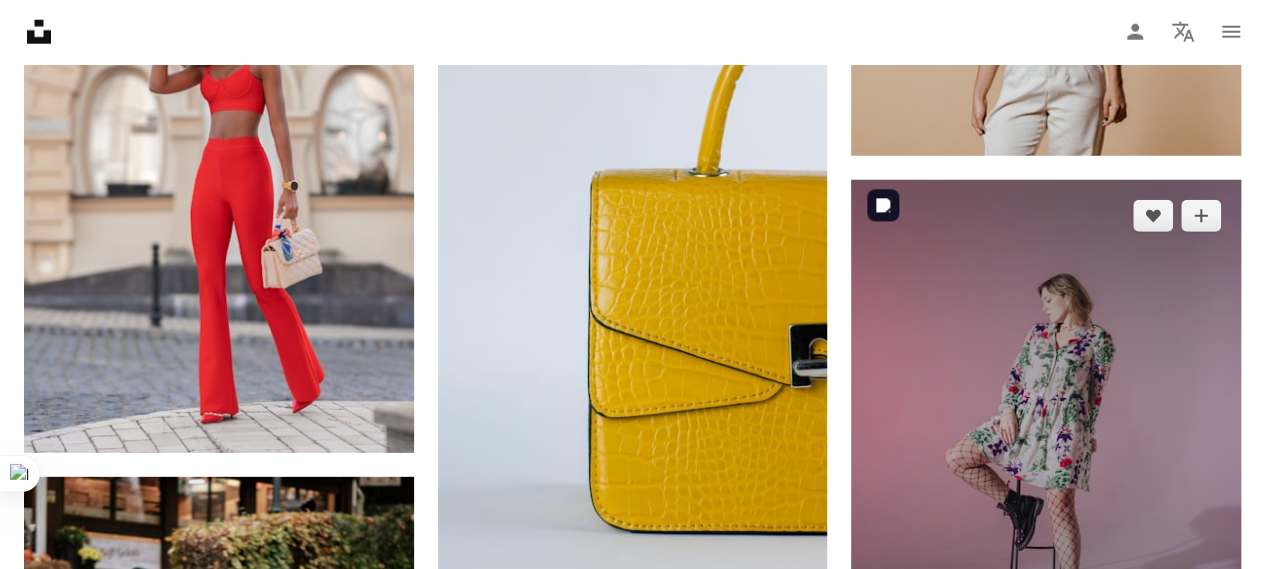 click at bounding box center [1046, 423] 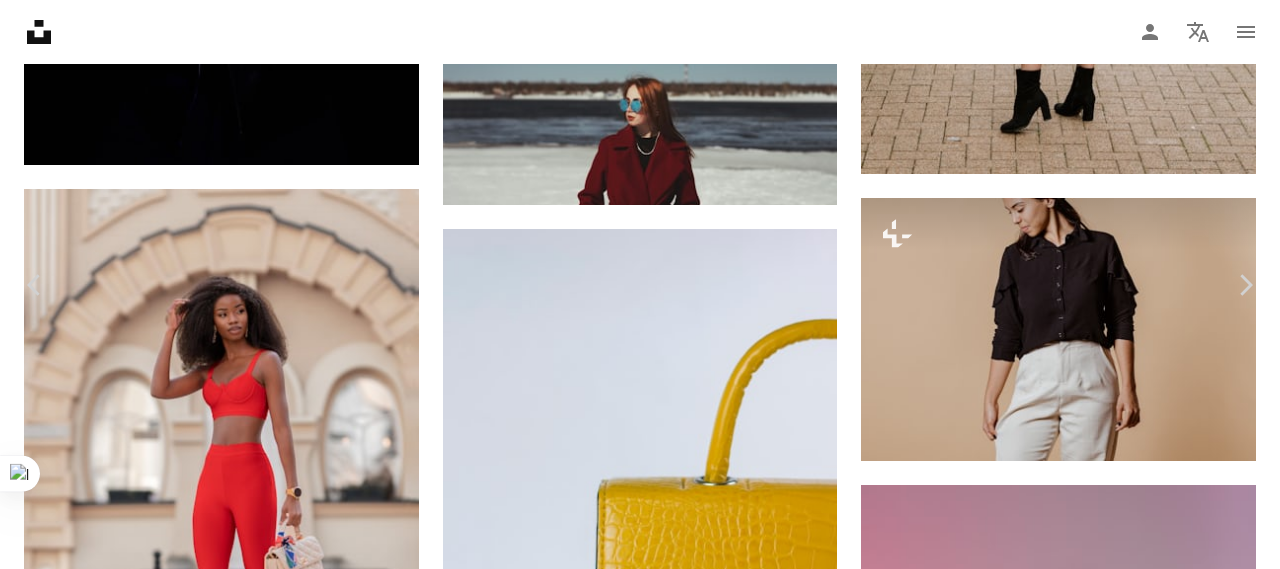 scroll, scrollTop: 1400, scrollLeft: 0, axis: vertical 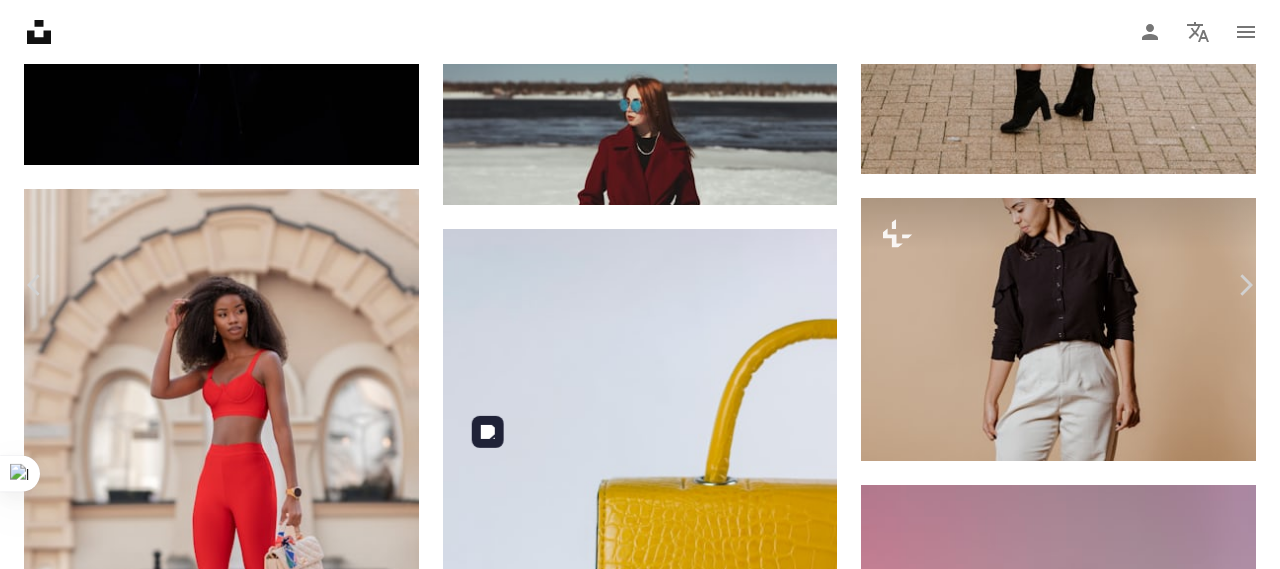click at bounding box center (632, 5668) 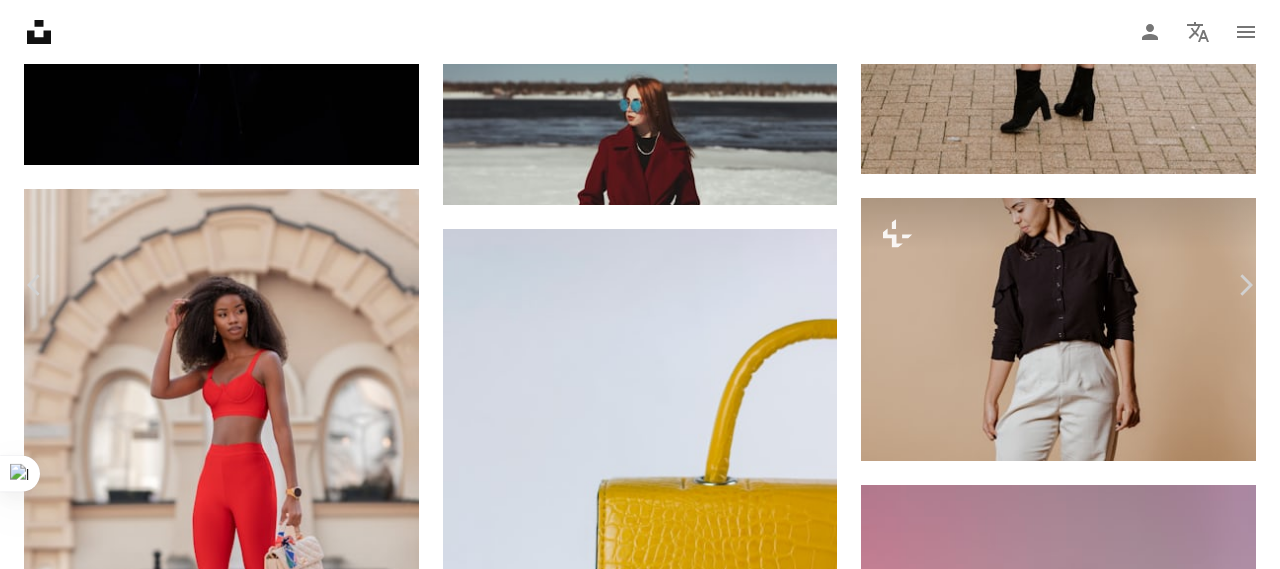 scroll, scrollTop: 0, scrollLeft: 0, axis: both 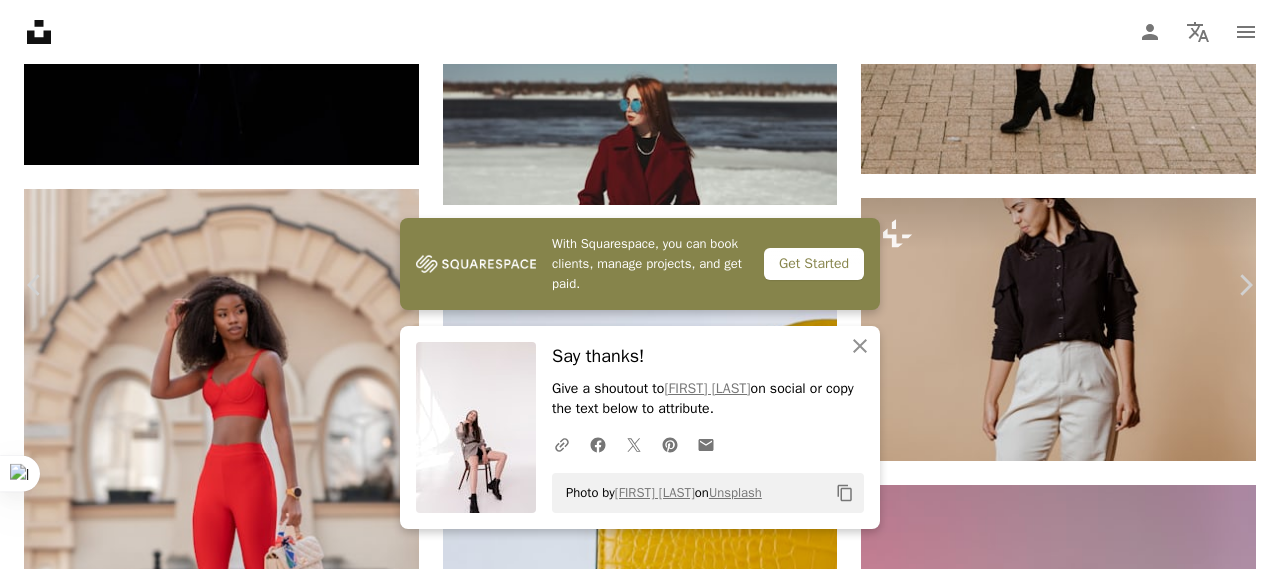 click on "Chevron down" 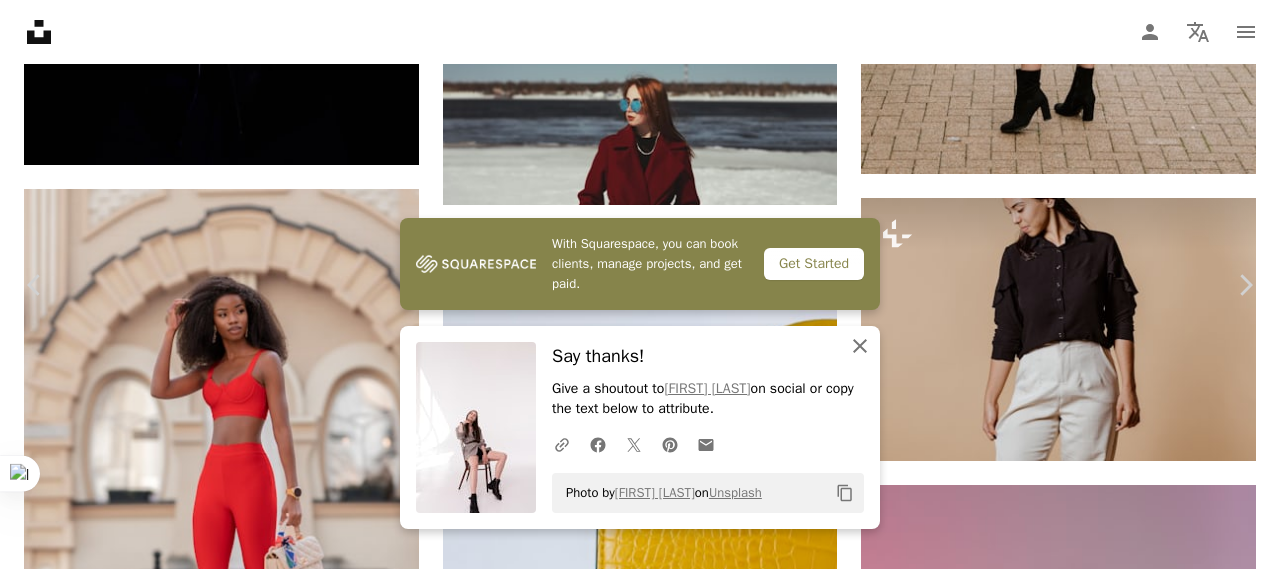 click on "An X shape Chevron left Chevron right [FIRST] [LAST] Available for hire A checkmark inside of a circle A heart A plus sign Download free Chevron down Zoom in Views 561,653 Downloads 3,770 Featured in Photos ,  Fashion & Beauty A forward-right arrow Share Info icon Info More Actions Calendar outlined Published on  [MONTH] [DAY], [YEAR] Safety Free to use under the  Unsplash License fashion white background style portait studio portrait woman human female furniture clothing shoe apparel dating sitting footwear Free pictures Browse premium related images on iStock  |  Save 20% with code UNSPLASH20 View more on iStock  ↗ Related images A heart A plus sign [FIRST] [LAST] Available for hire A checkmark inside of a circle Arrow pointing down A heart A plus sign" at bounding box center (640, 5735) 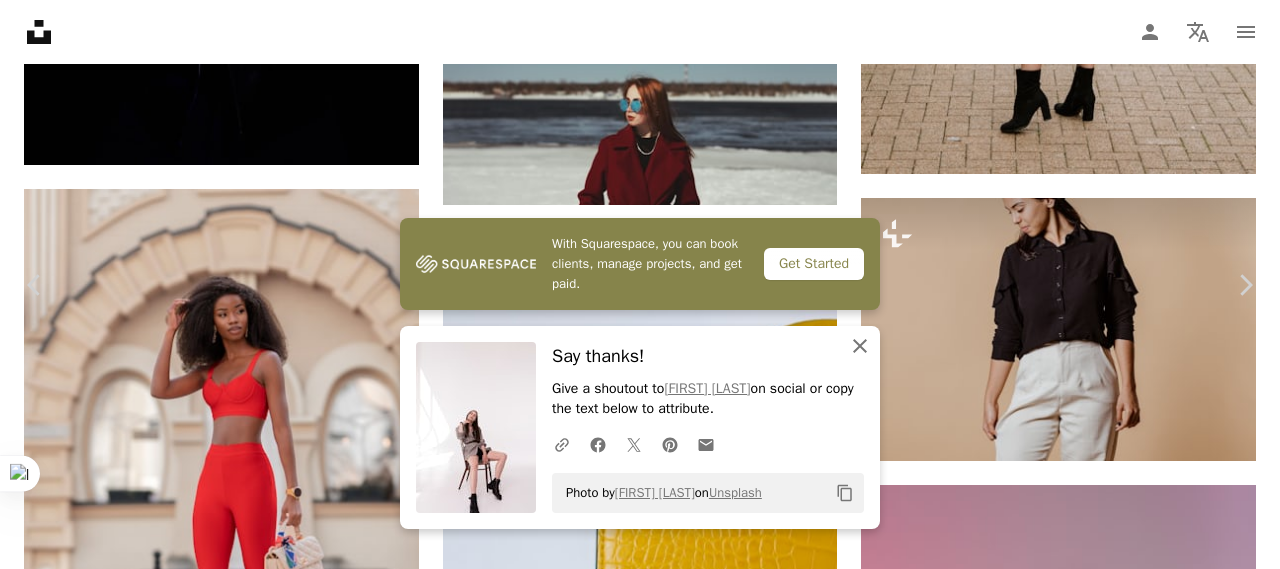 click on "An X shape" 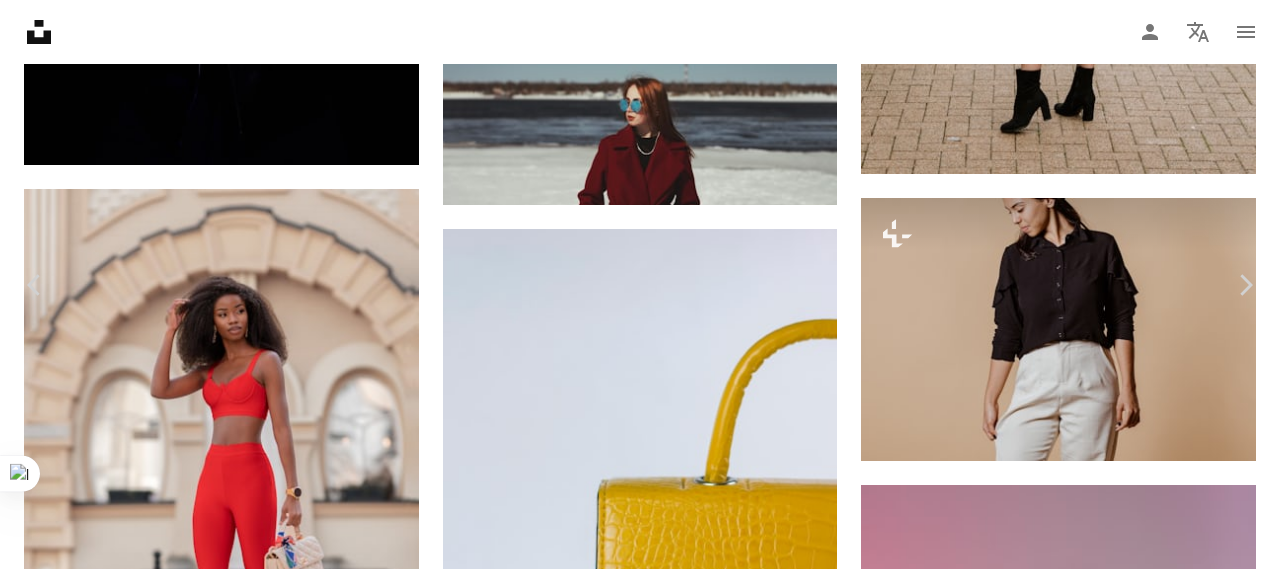 click on "Chevron down" 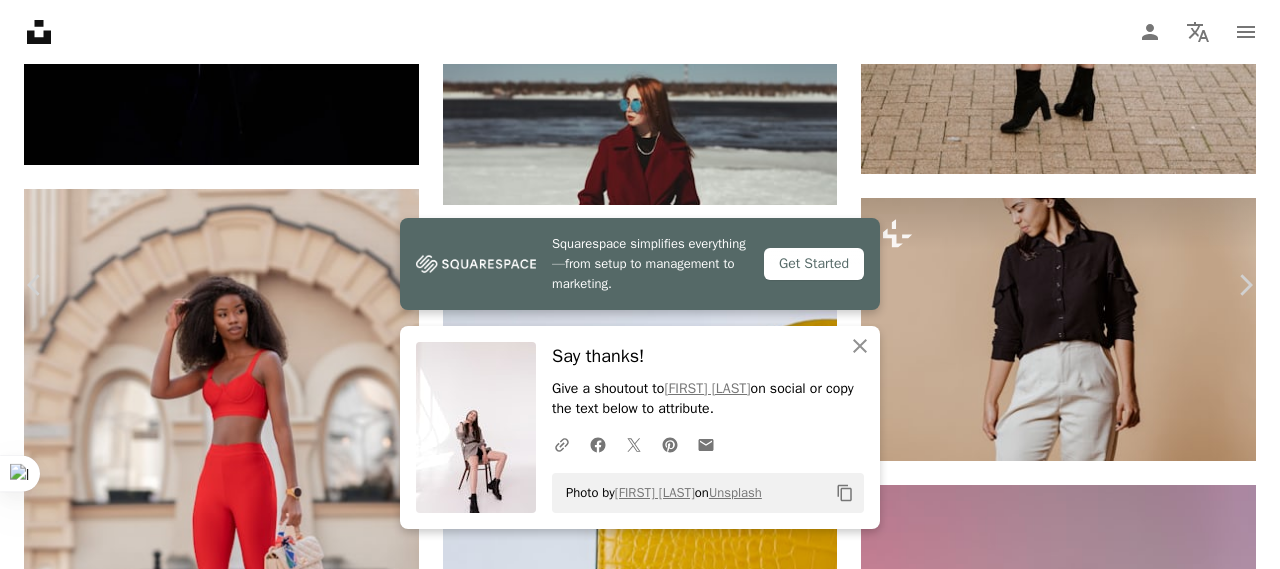 click on "Chevron down" 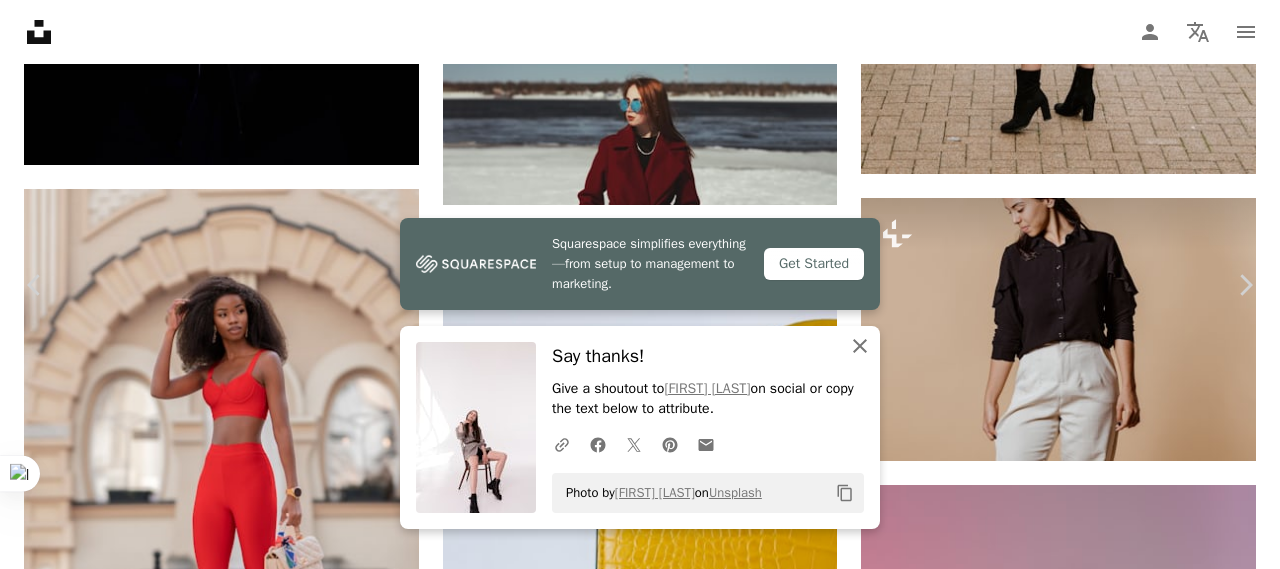 click on "An X shape" 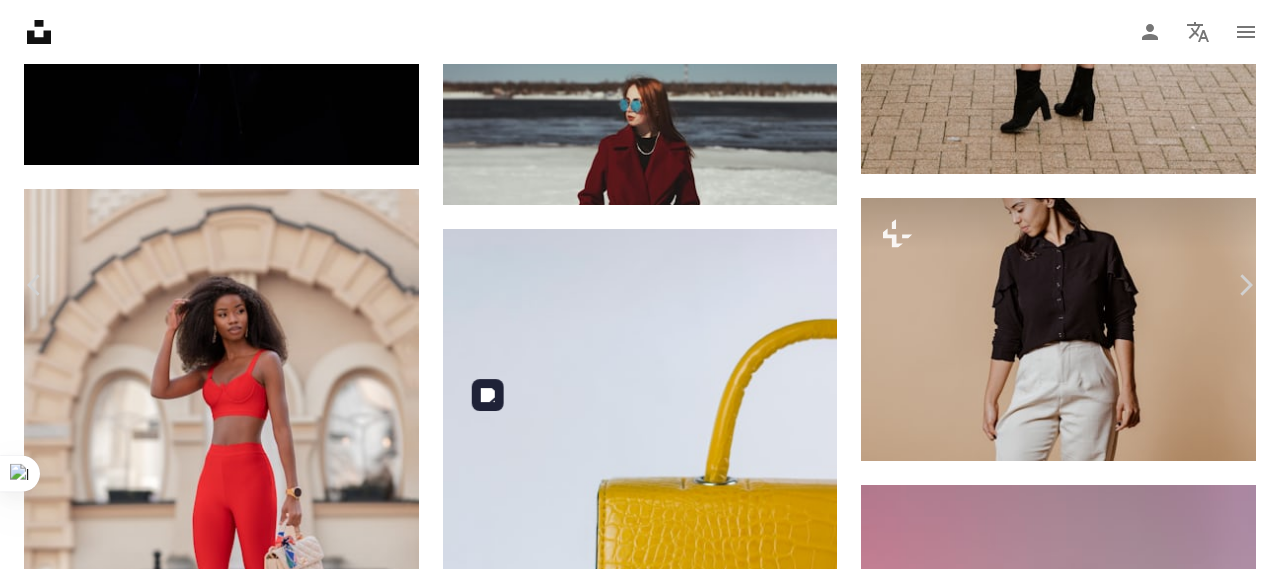 scroll, scrollTop: 2800, scrollLeft: 0, axis: vertical 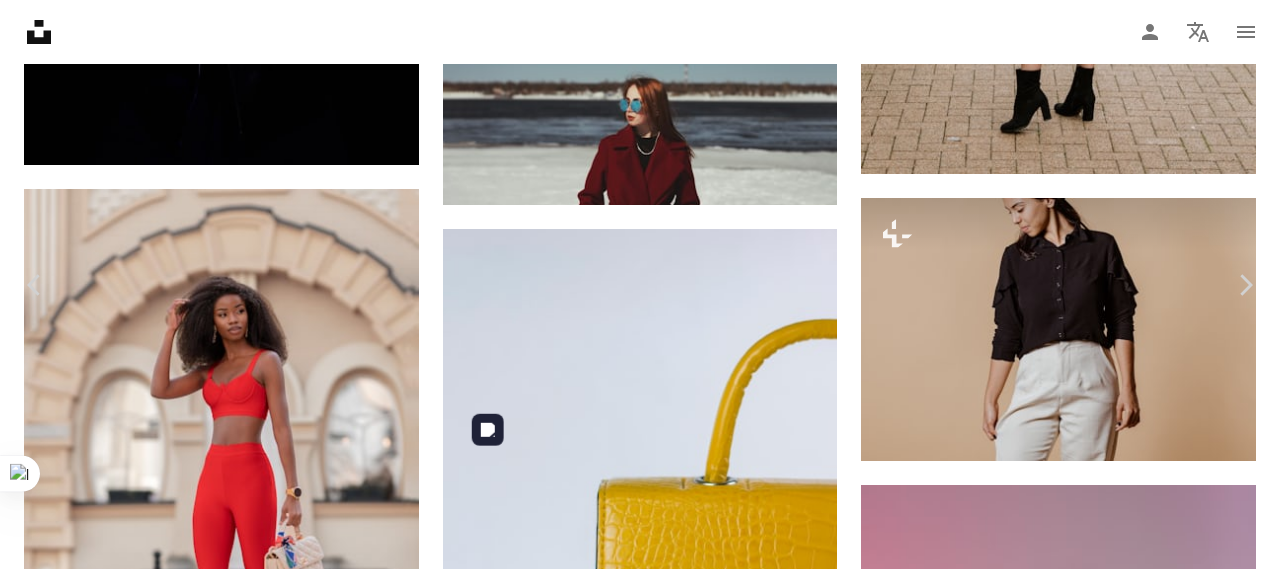 click at bounding box center (632, 5729) 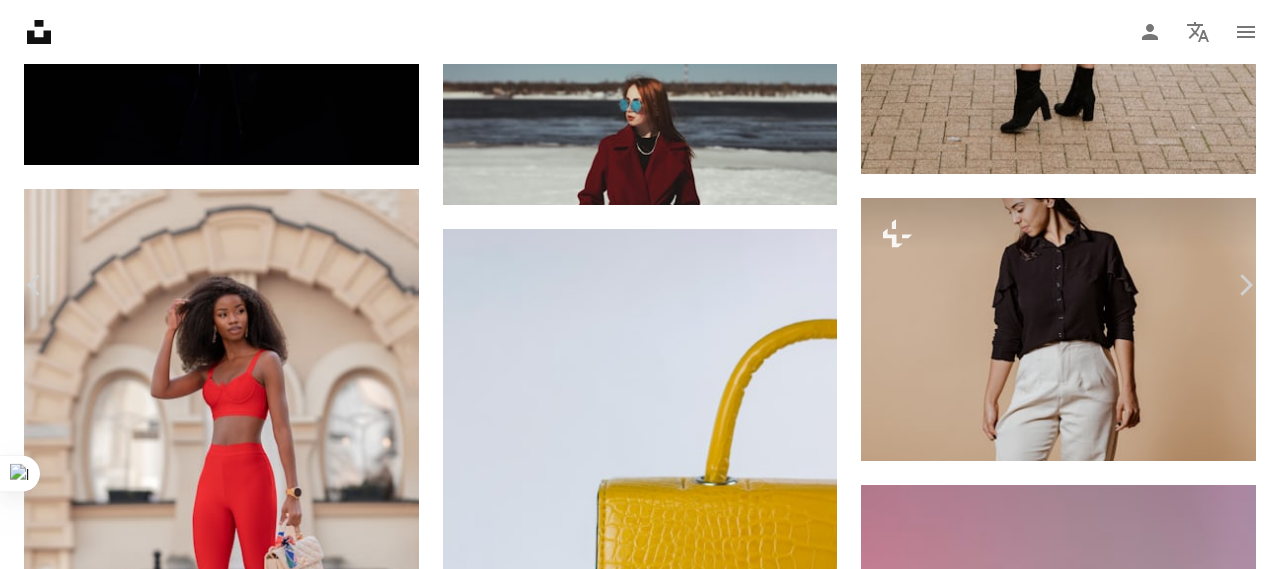 scroll, scrollTop: 0, scrollLeft: 0, axis: both 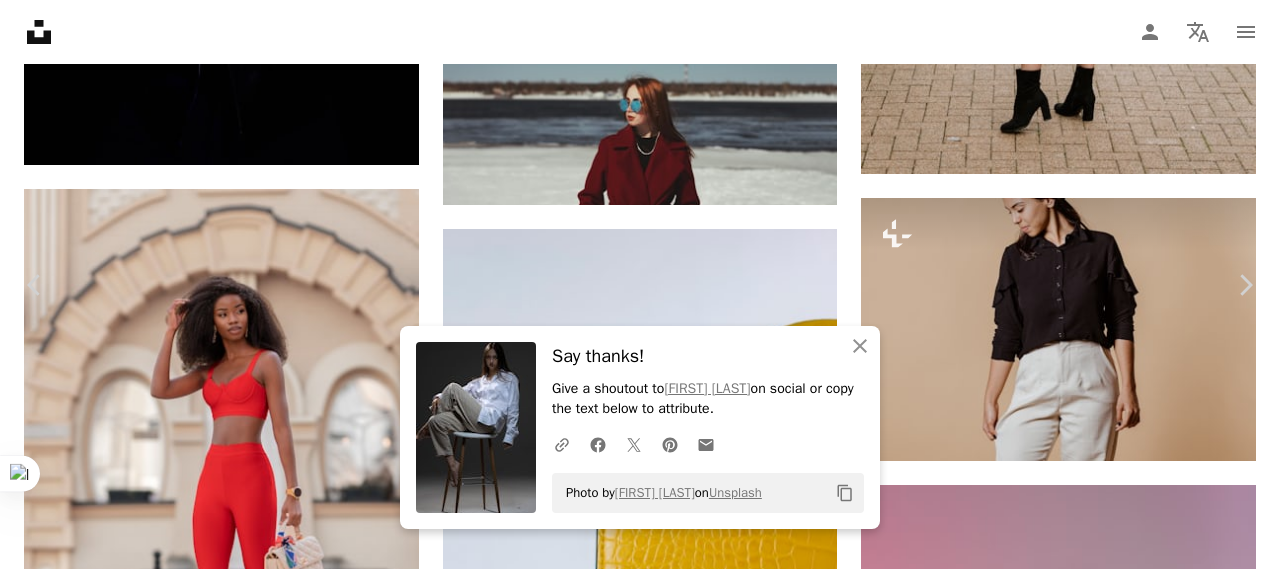 click on "Chevron down" 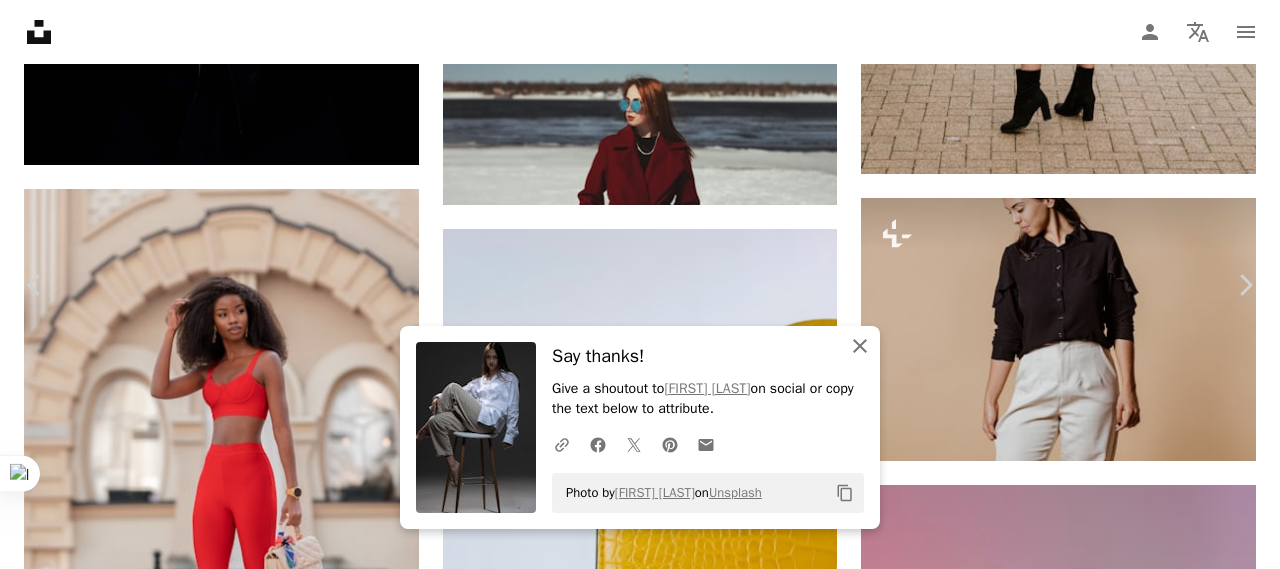 drag, startPoint x: 850, startPoint y: 343, endPoint x: 864, endPoint y: 304, distance: 41.4367 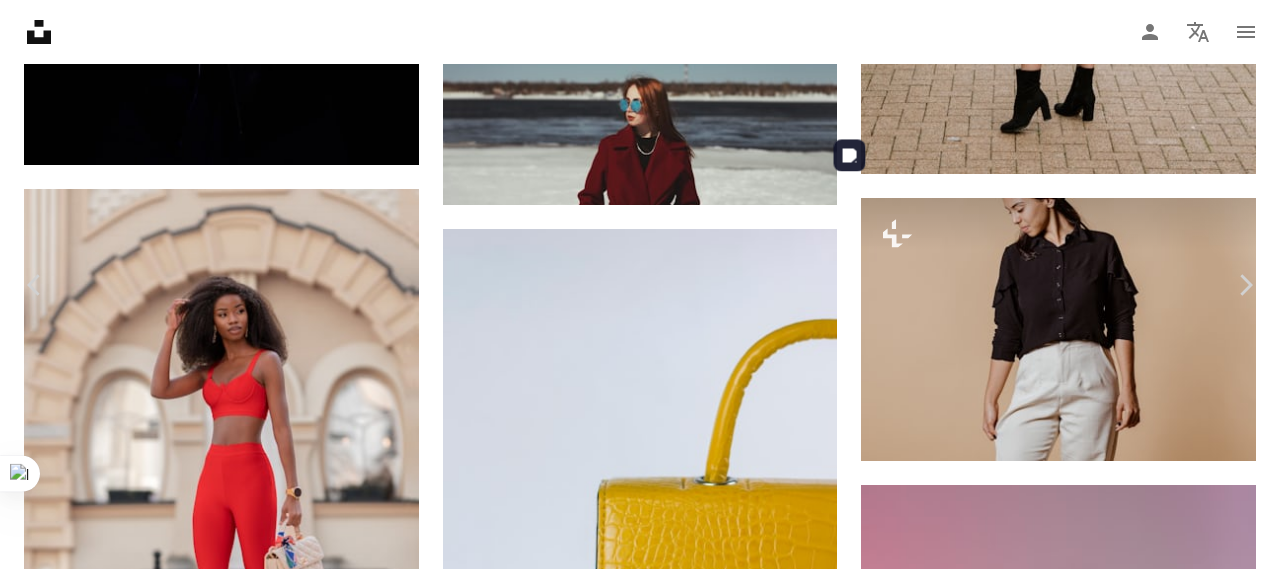 scroll, scrollTop: 7168, scrollLeft: 0, axis: vertical 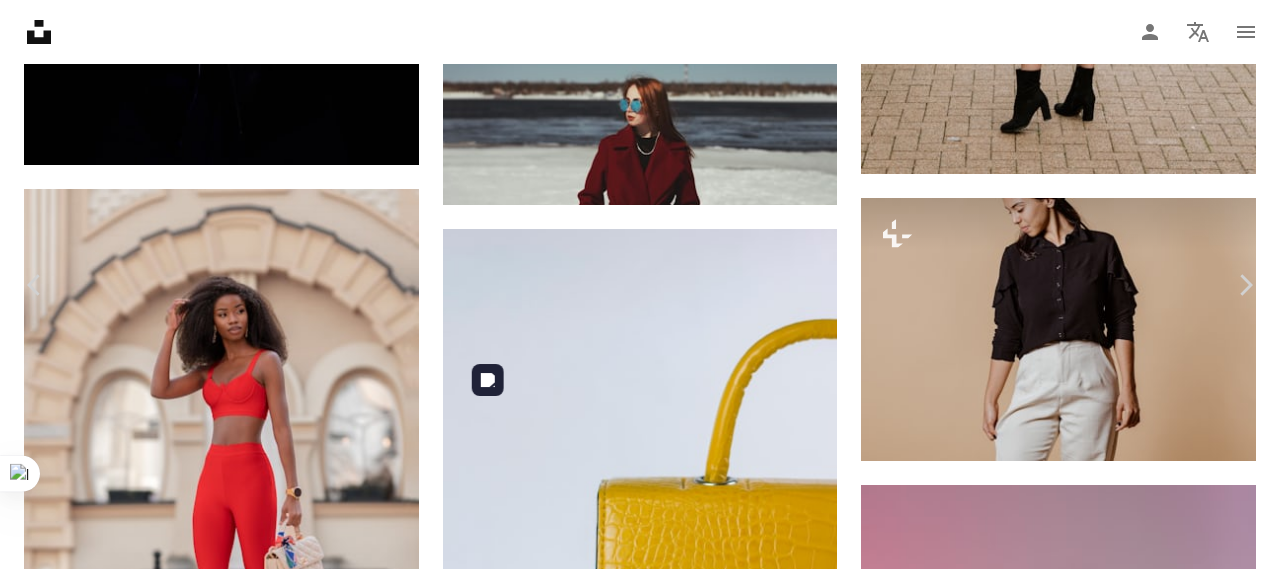 click at bounding box center [632, 5701] 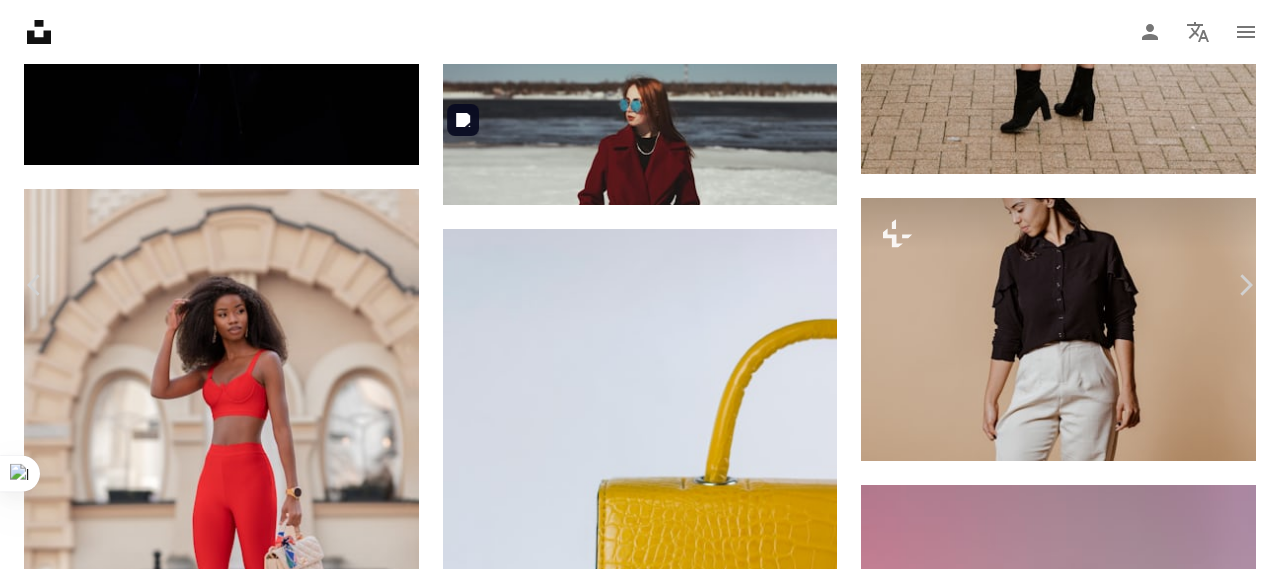 scroll, scrollTop: 0, scrollLeft: 0, axis: both 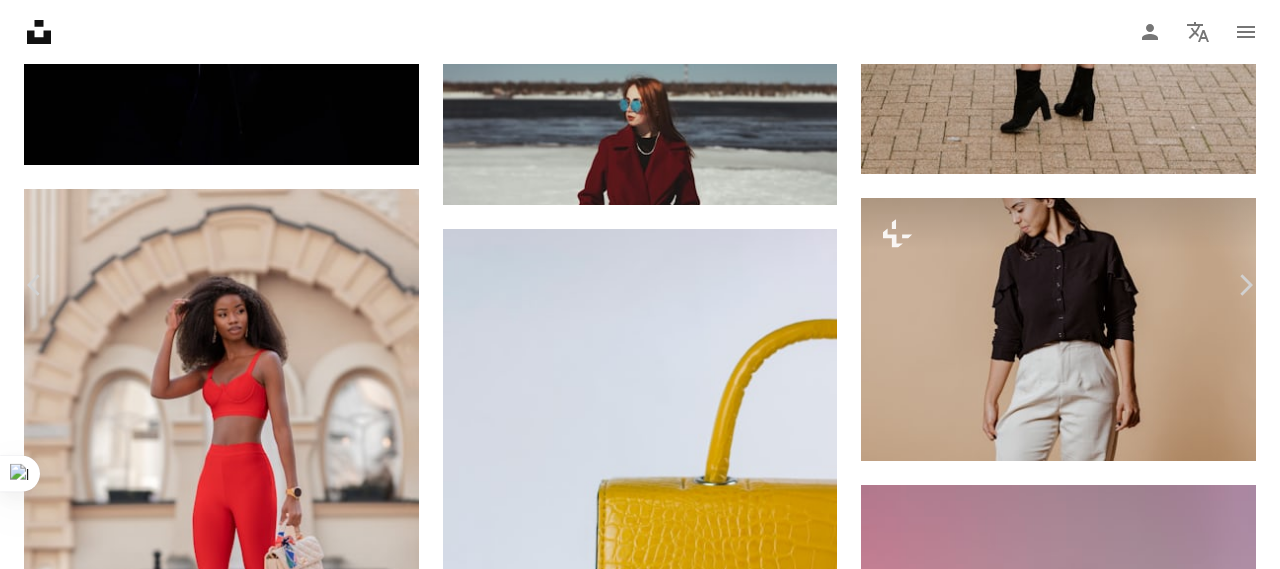 click 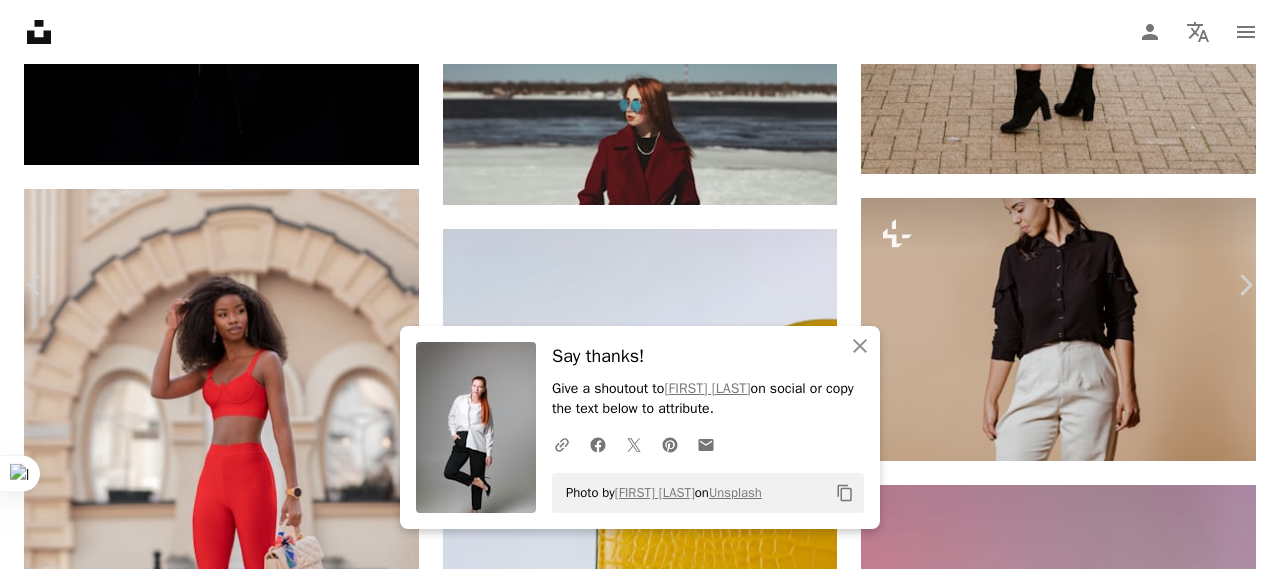 scroll, scrollTop: 200, scrollLeft: 0, axis: vertical 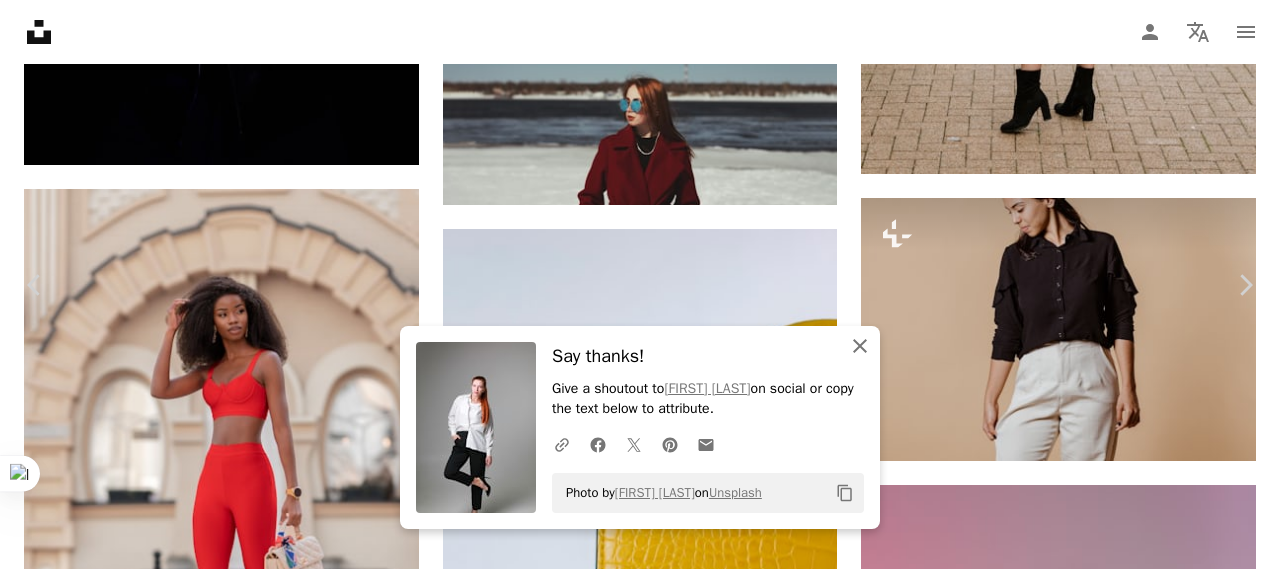 drag, startPoint x: 851, startPoint y: 346, endPoint x: 944, endPoint y: 217, distance: 159.0283 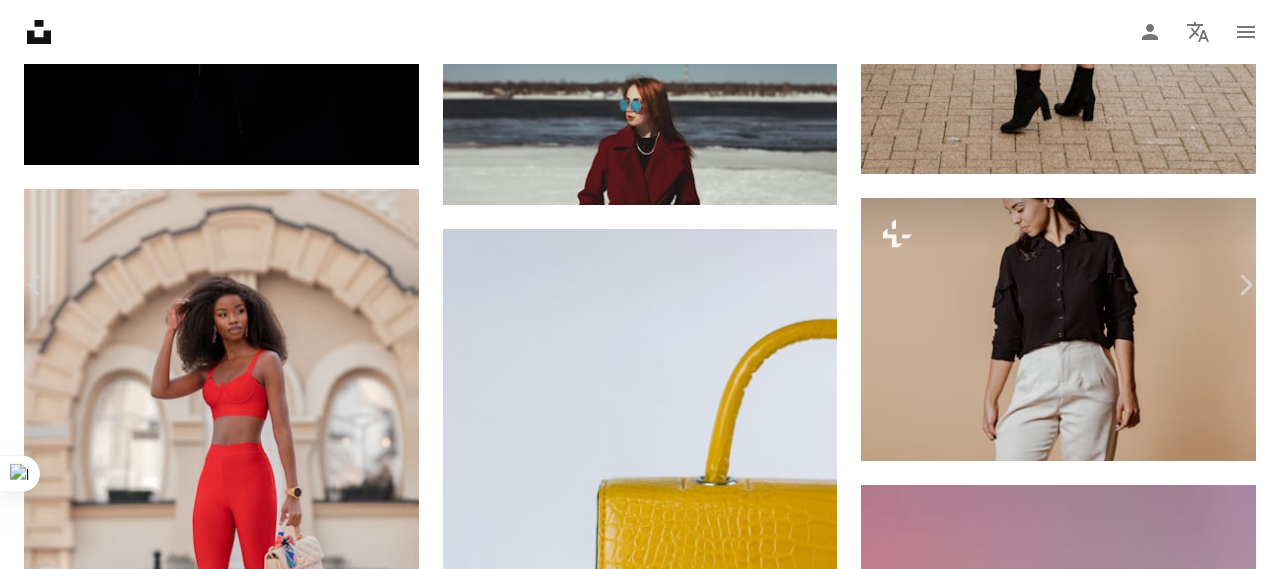 scroll, scrollTop: 0, scrollLeft: 0, axis: both 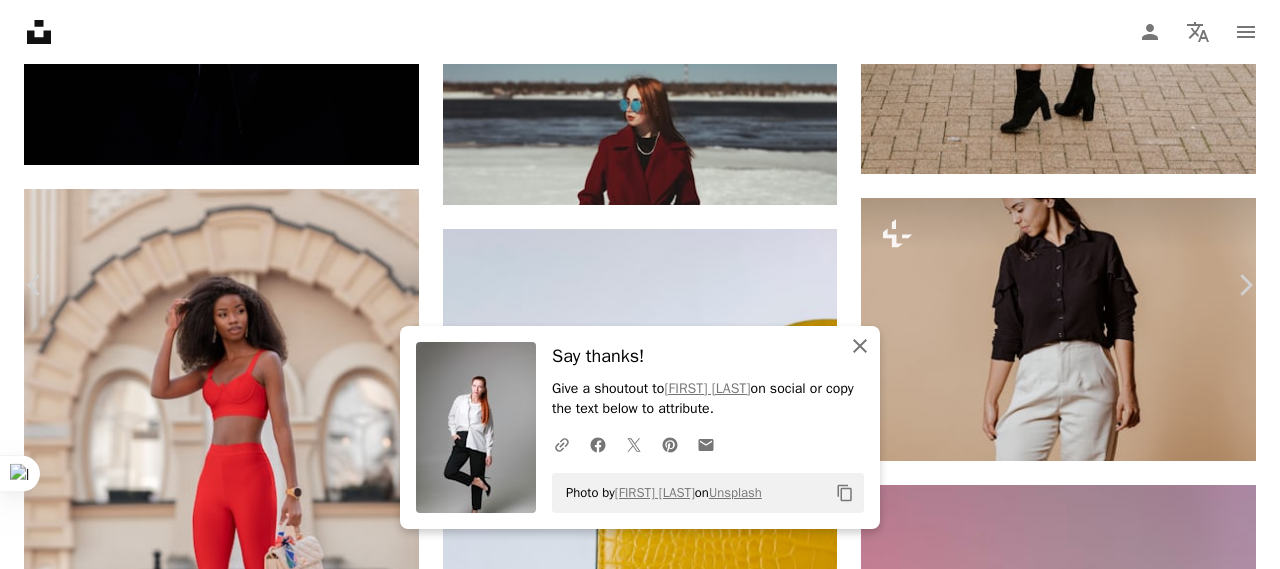 click on "An X shape Close" at bounding box center (860, 346) 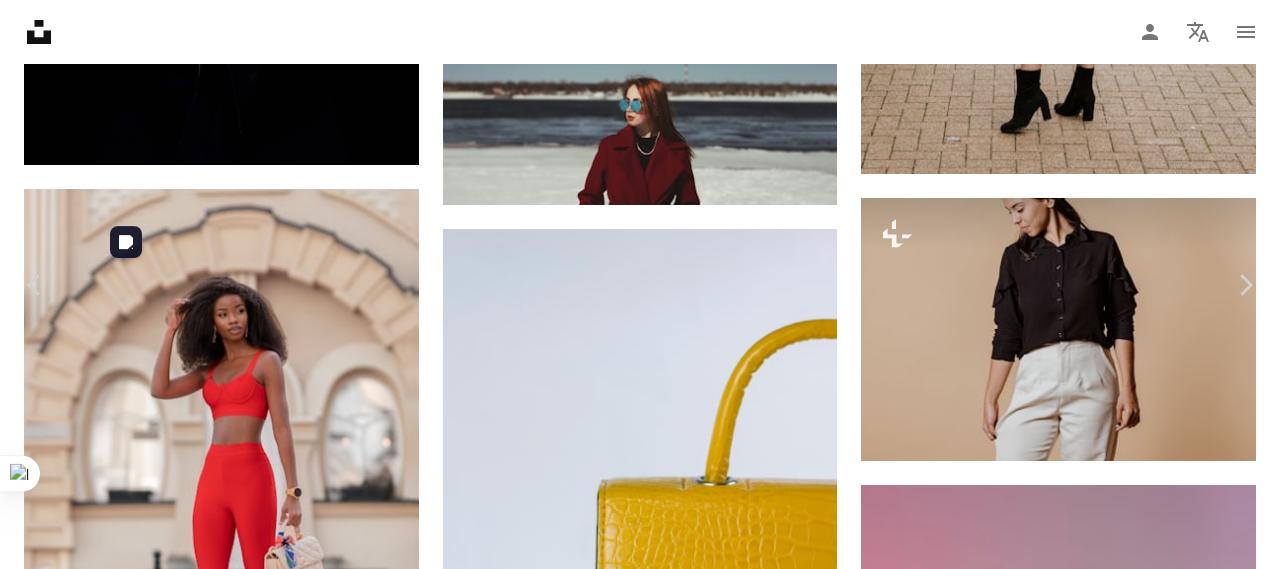 scroll, scrollTop: 4400, scrollLeft: 0, axis: vertical 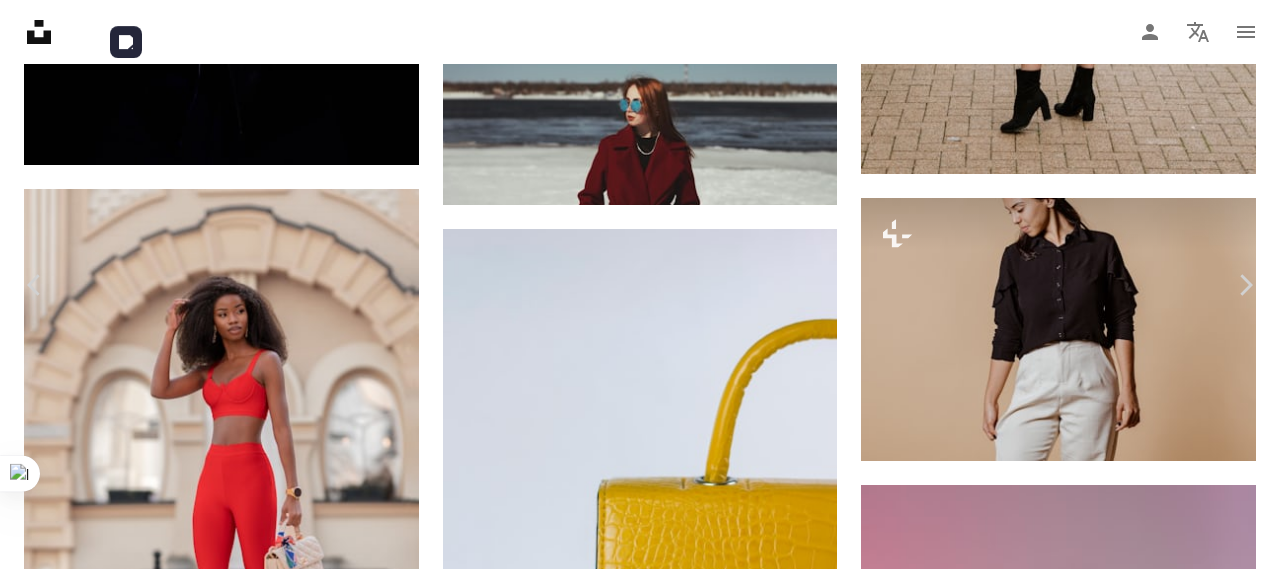 click at bounding box center [265, 5731] 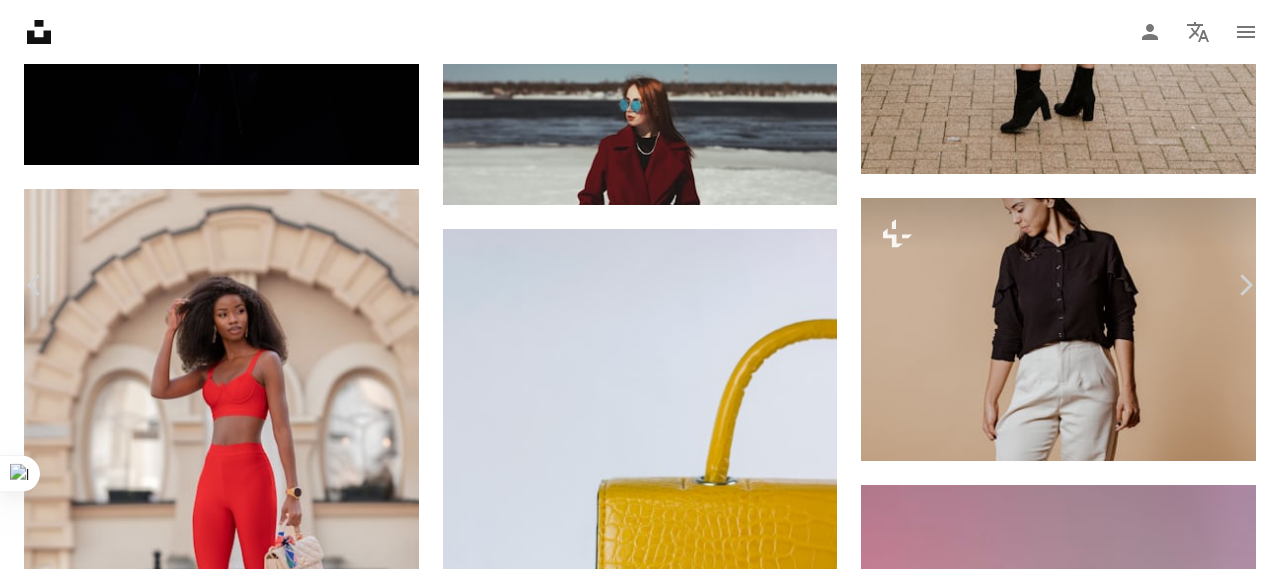 scroll, scrollTop: 0, scrollLeft: 0, axis: both 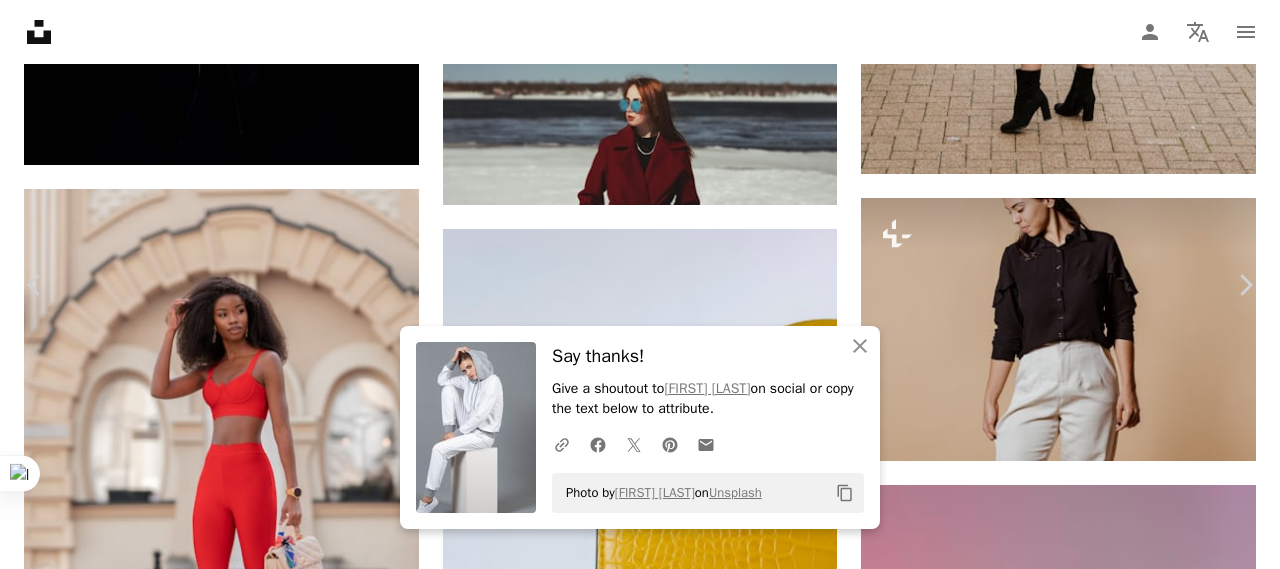 click 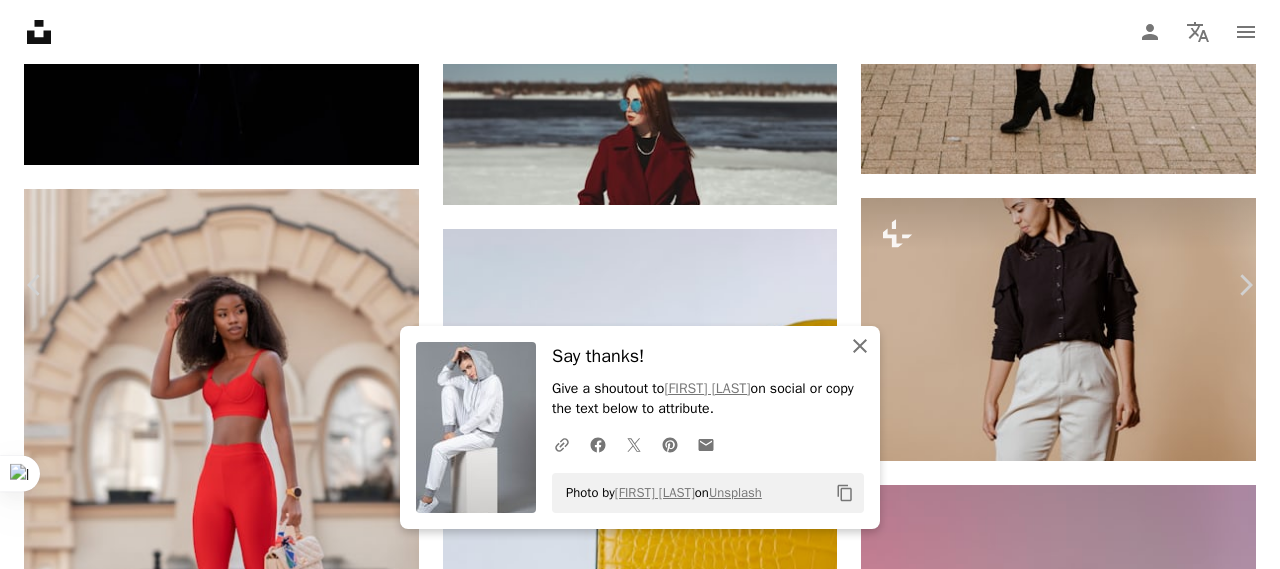 click on "An X shape" 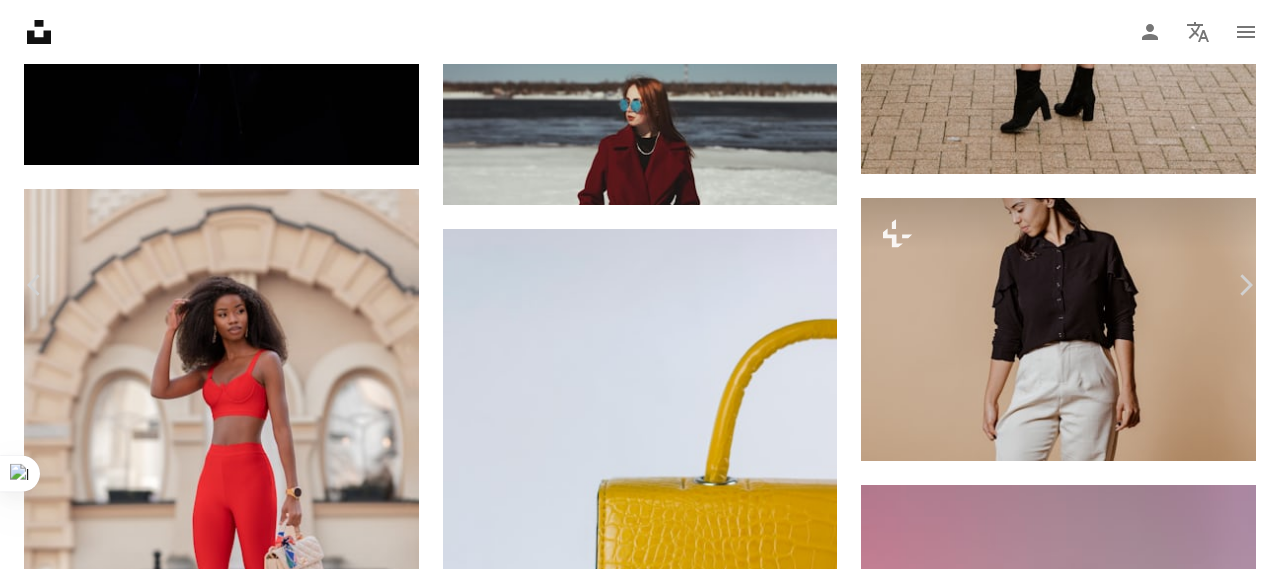 scroll, scrollTop: 1400, scrollLeft: 0, axis: vertical 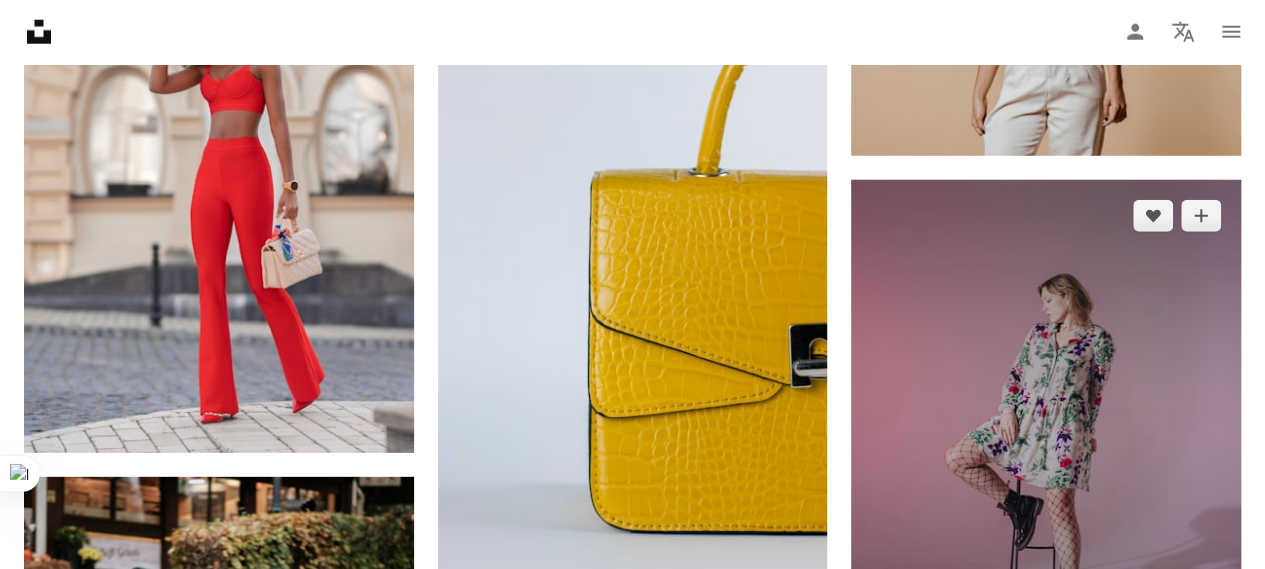click at bounding box center [1046, 423] 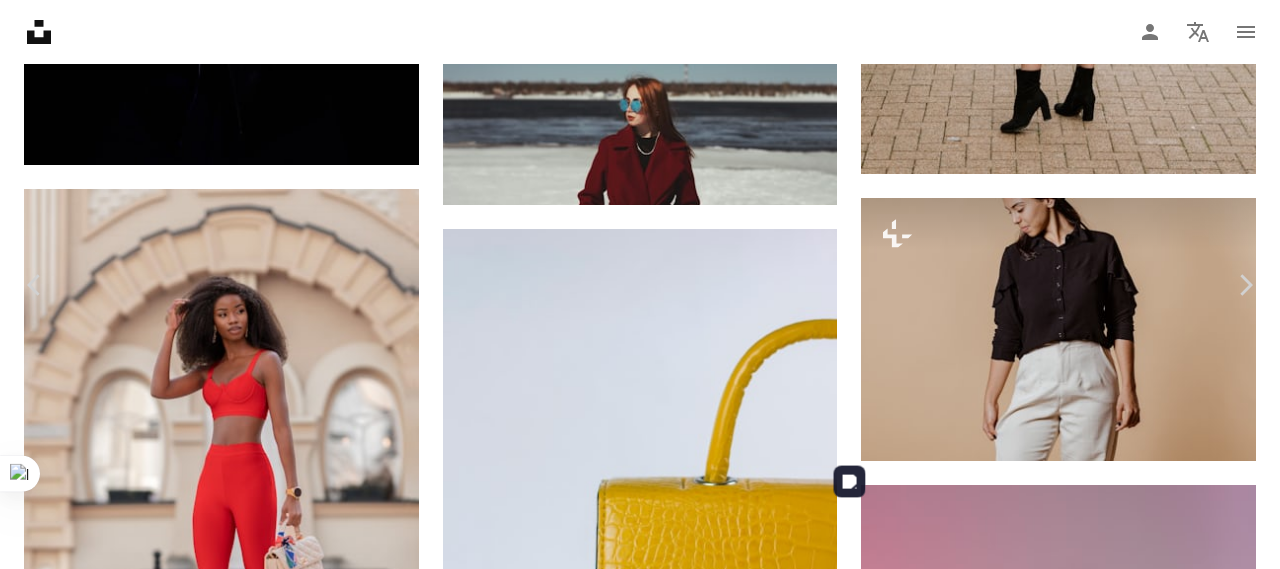 scroll, scrollTop: 6400, scrollLeft: 0, axis: vertical 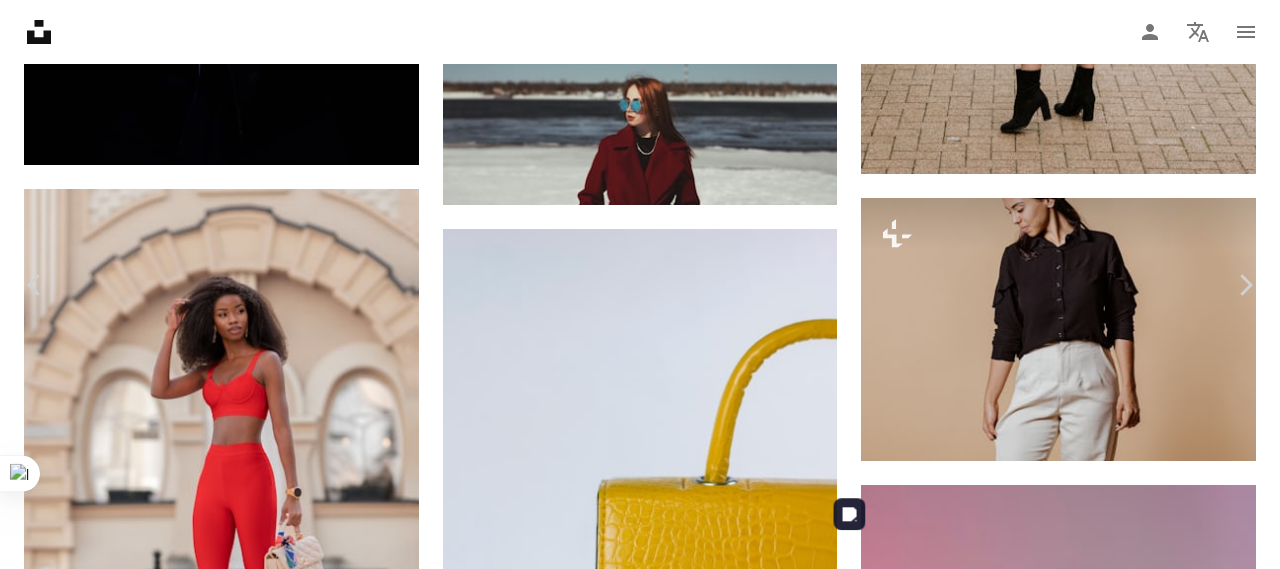 click at bounding box center (999, 5824) 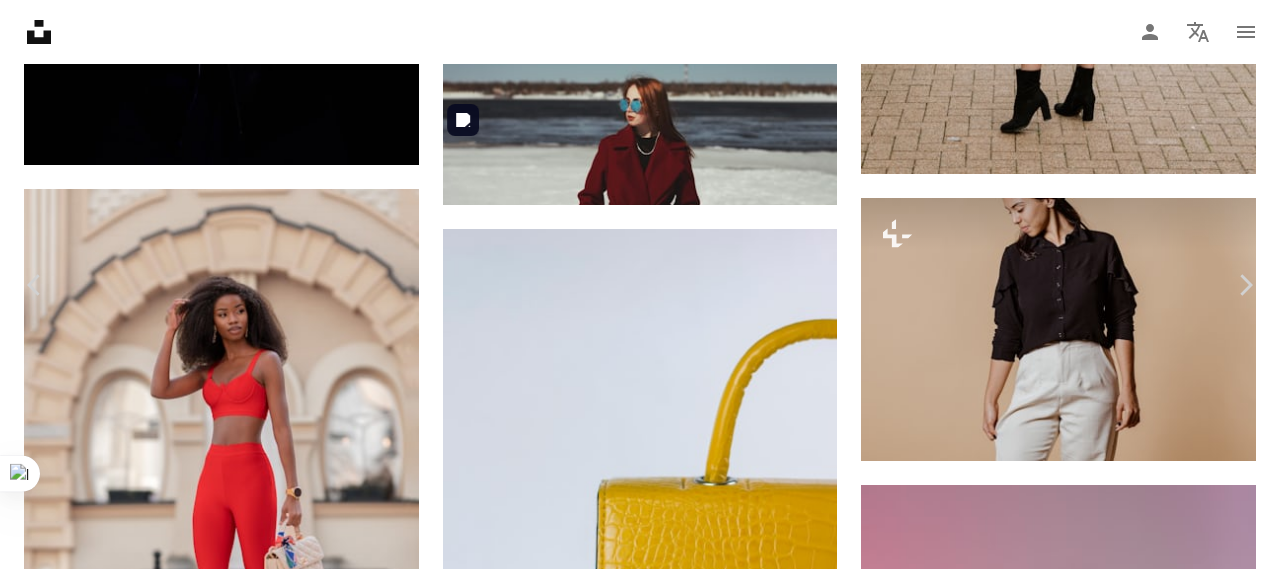 scroll, scrollTop: 0, scrollLeft: 0, axis: both 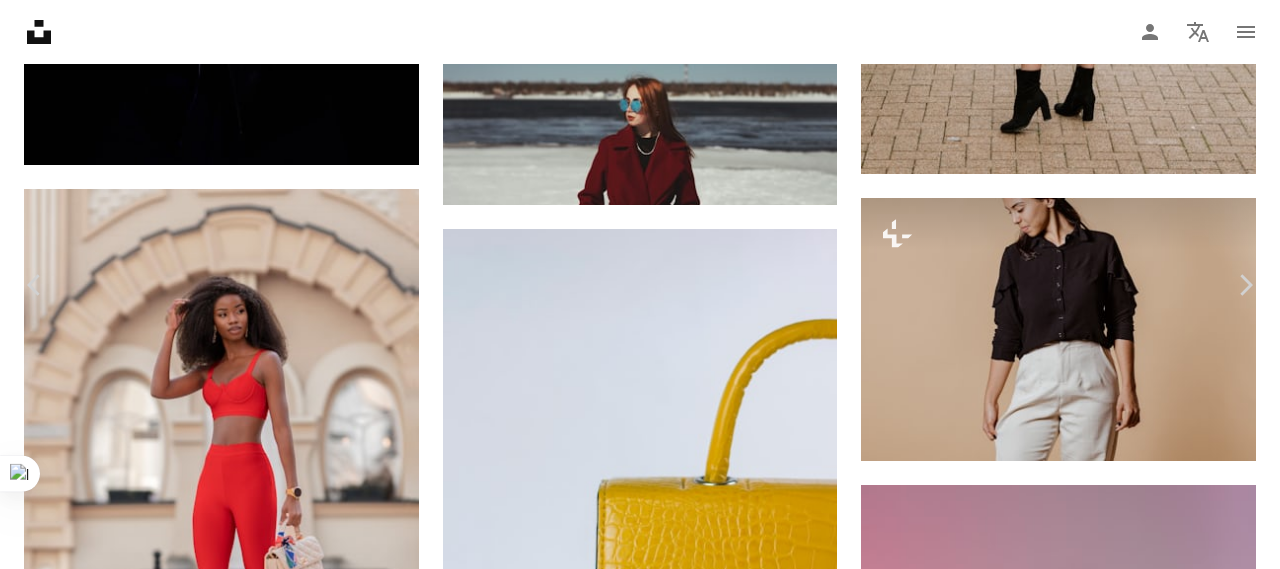 click on "Chevron down" 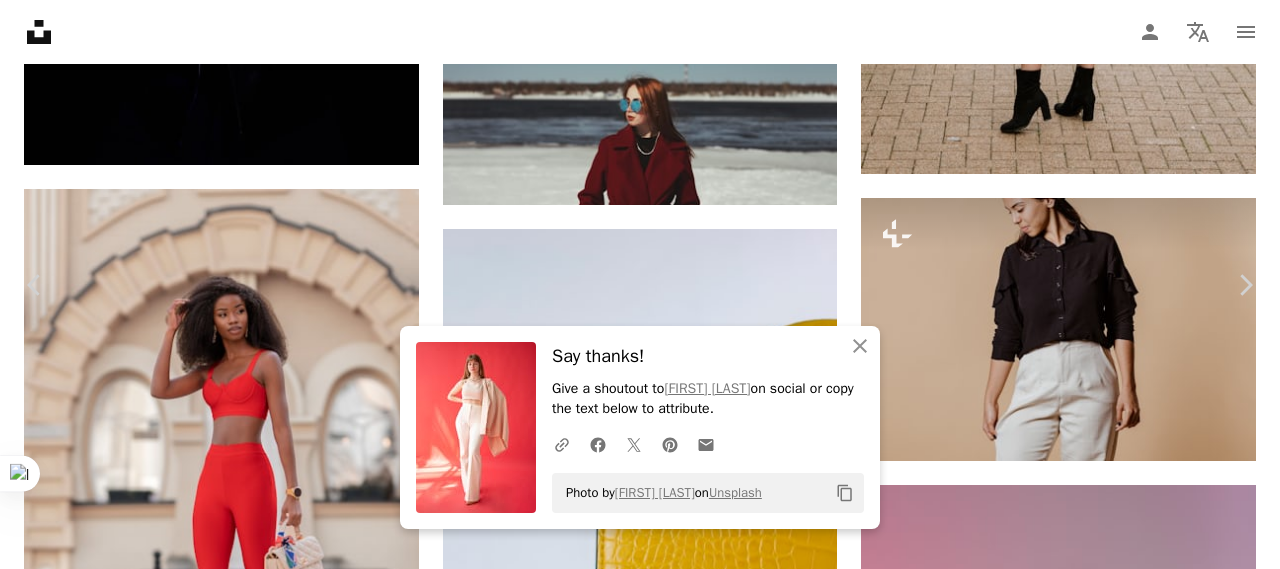 click on "Chevron down" 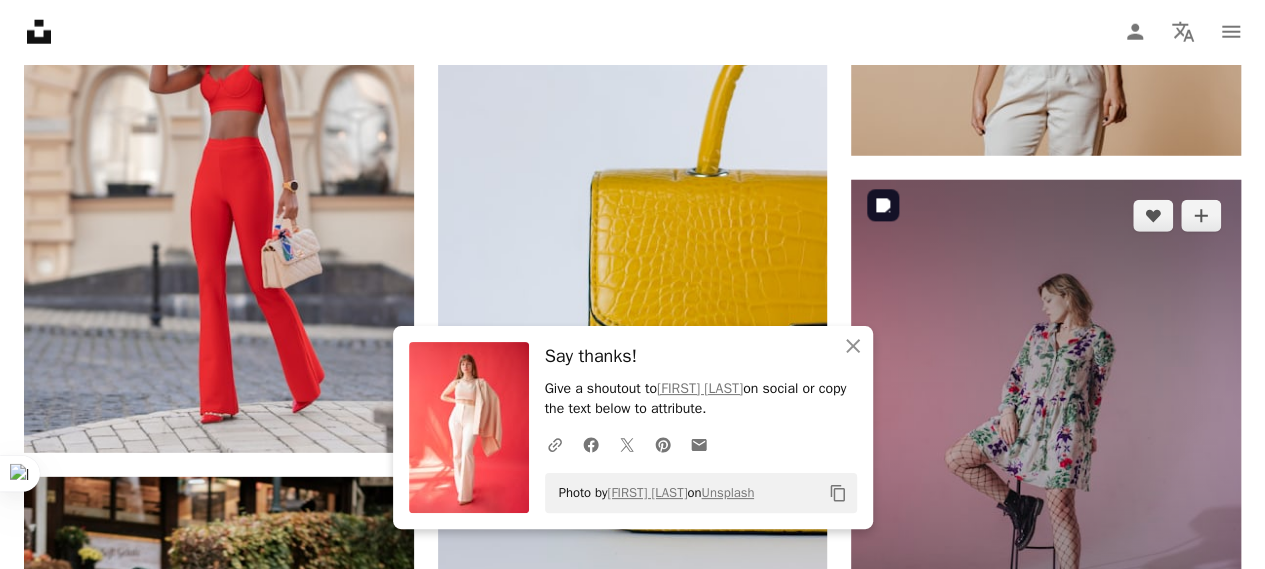 click at bounding box center [1046, 423] 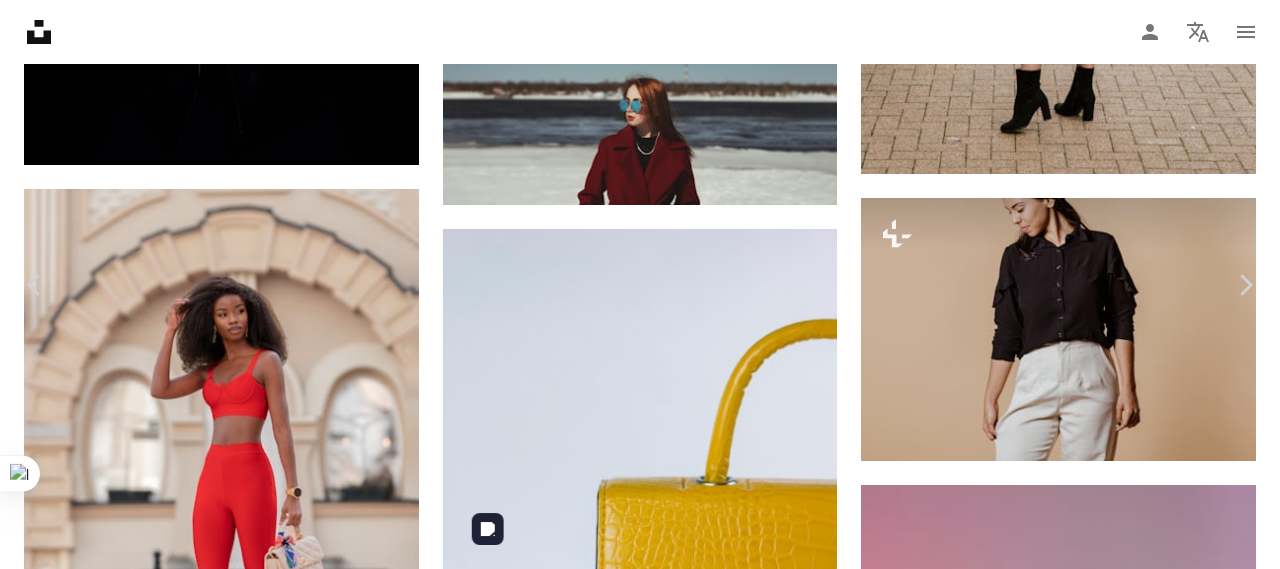 scroll, scrollTop: 6800, scrollLeft: 0, axis: vertical 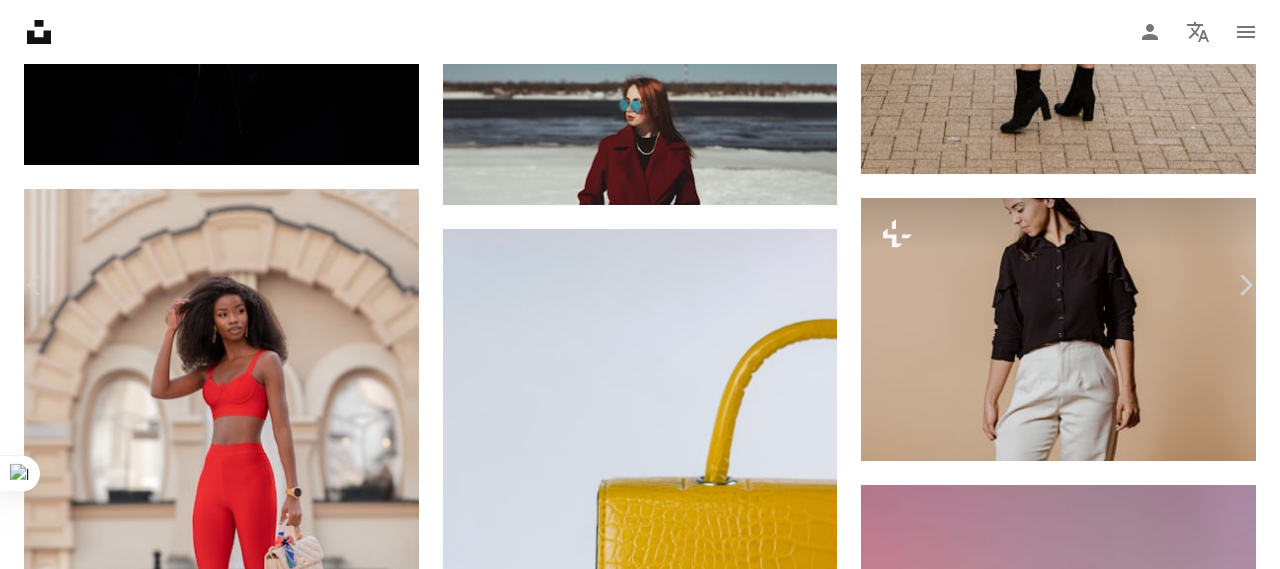 click on "[FIRST] [LAST] Available for hire [CHECKMARK] [ARROW] [PLUS] [HEART] [PLUS] [FIRST] [LAST] For [UNSPLASH] [LOCK] [DOWNLOAD] [HEART] [PLUS] [FIRST] [LAST] [ARROW] [DOWN] [HEART] [PLUS] [ORGANIZATION] [ARROW] [DOWN] [HEART] [PLUS] [FIRST] [LAST] Available for hire [CHECKMARK] [ARROW] [DOWN] [PLUS] [UNSPLASH] [COMMUNITY] For [UNSPLASH] [LOCK] [DOWNLOAD] [HEART] [PLUS] [FIRST] [LAST] Available for hire [CHECKMARK] [ARROW] [DOWN] [PLUS] [UNSPLASH] [HEART] [PLUS] [FIRST] [LAST] For [UNSPLASH] [LOCK] [DOWNLOAD] [HEART] [PLUS] [FIRST] [LAST] Available for hire [CHECKMARK] [ARROW] [DOWN] [HEART] [PLUS] [FIRST] [LAST] Available for hire [CHECKMARK] [ARROW] [DOWN] [HEART] [PLUS] [FIRST] [LAST] Available for hire [CHECKMARK] [ARROW] [DOWN] [HEART] For" at bounding box center (632, 8079) 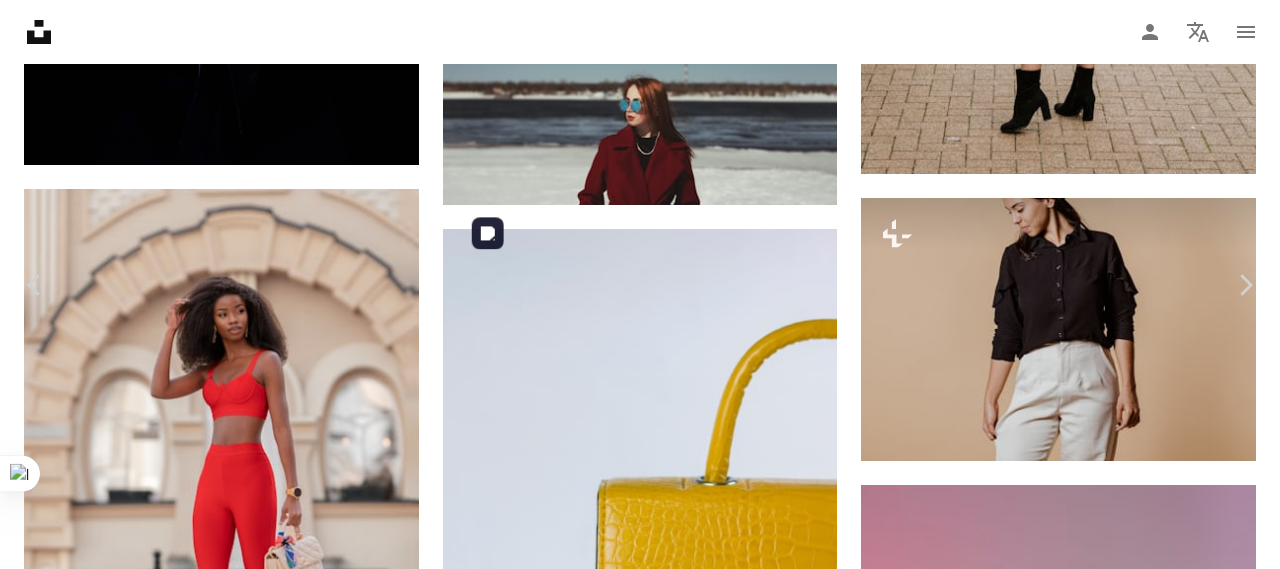 scroll, scrollTop: 8000, scrollLeft: 0, axis: vertical 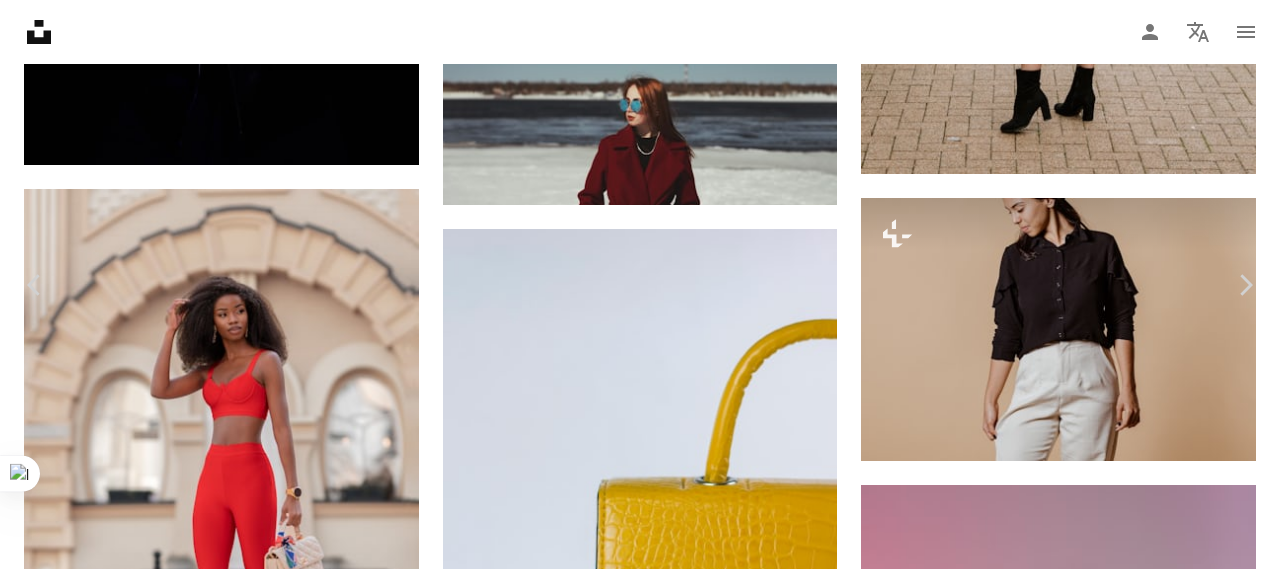click at bounding box center [632, 5968] 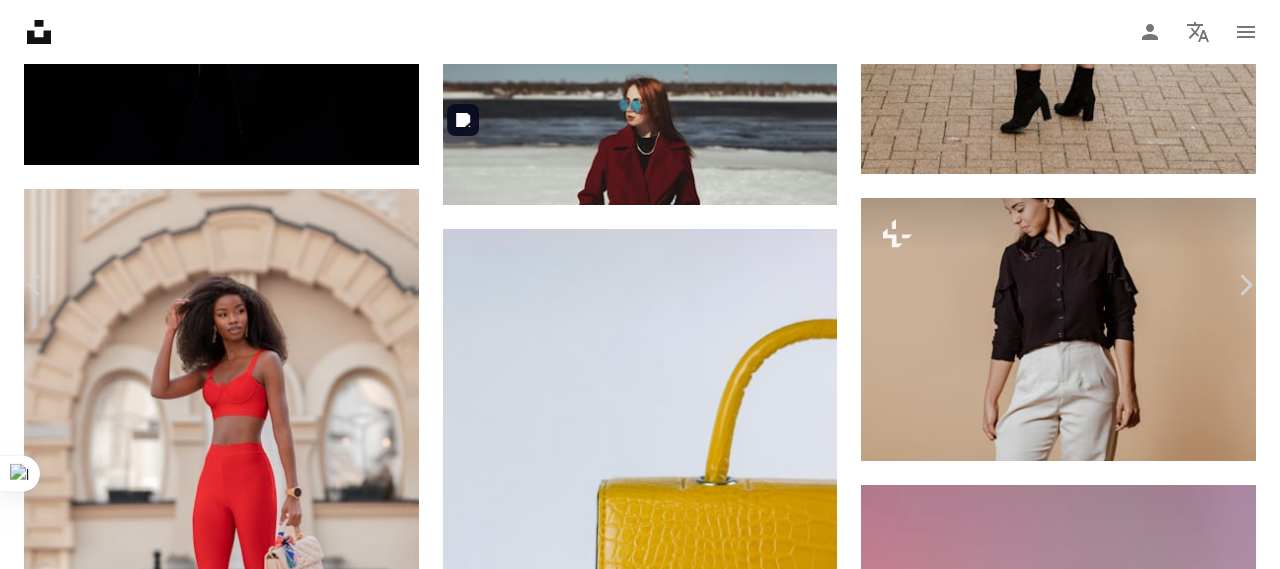 scroll, scrollTop: 0, scrollLeft: 0, axis: both 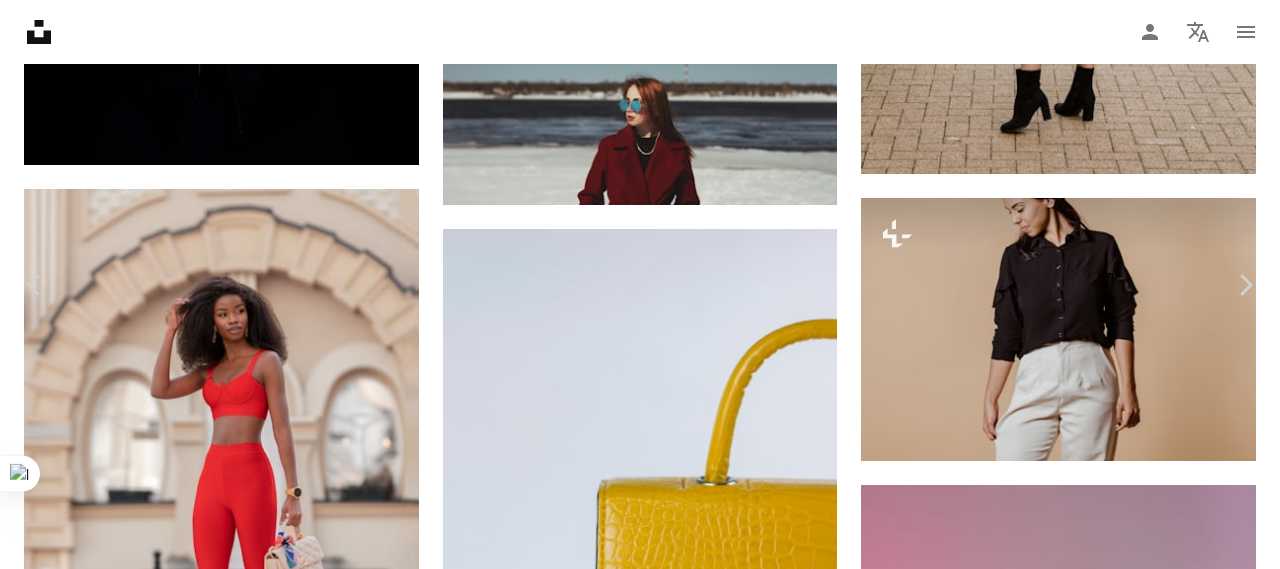 click 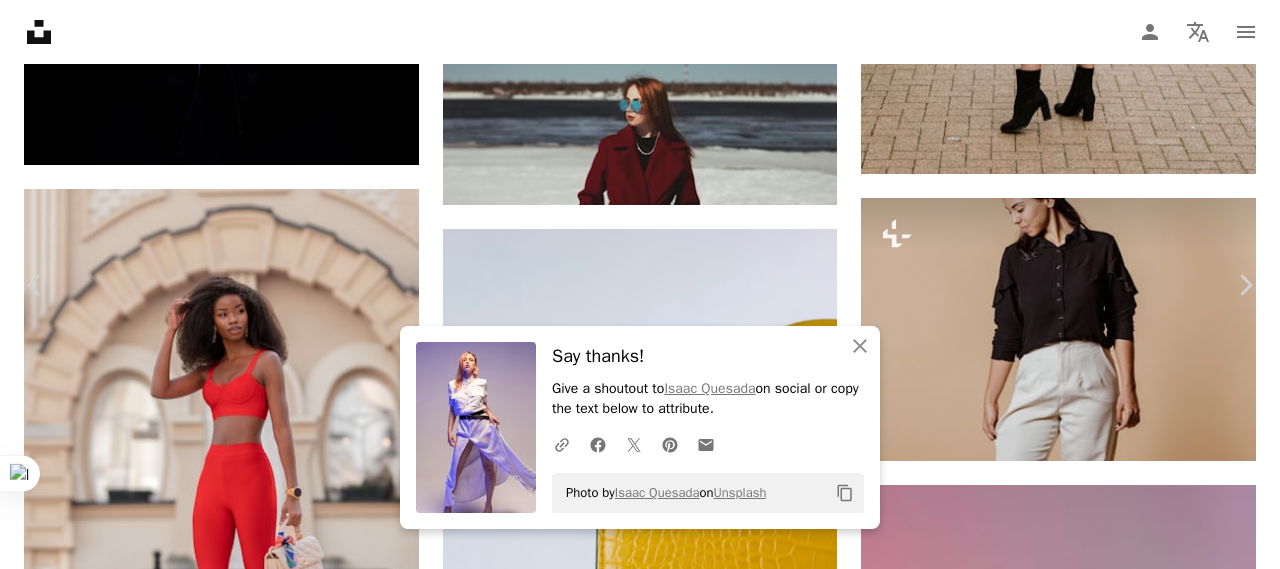 click 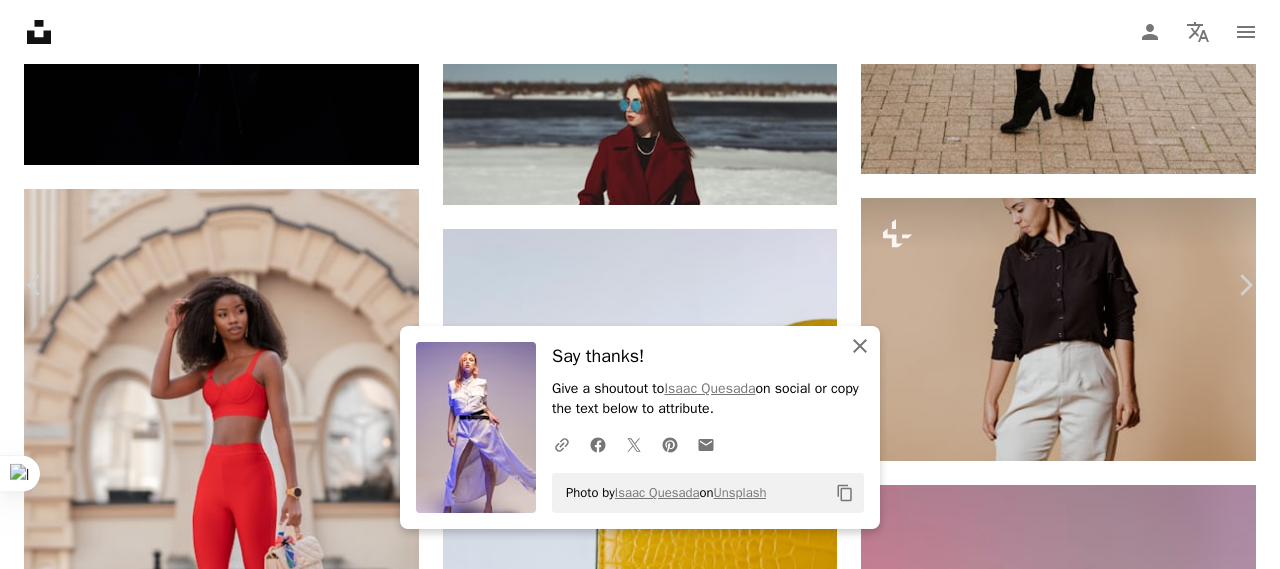 click on "An X shape" 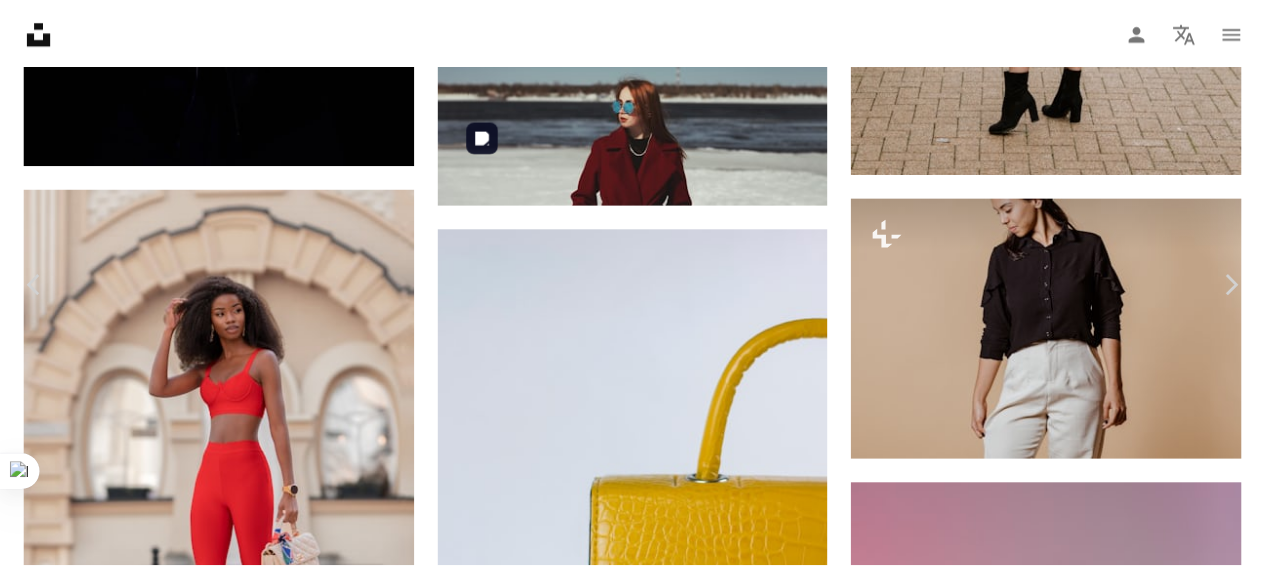 scroll, scrollTop: 3000, scrollLeft: 0, axis: vertical 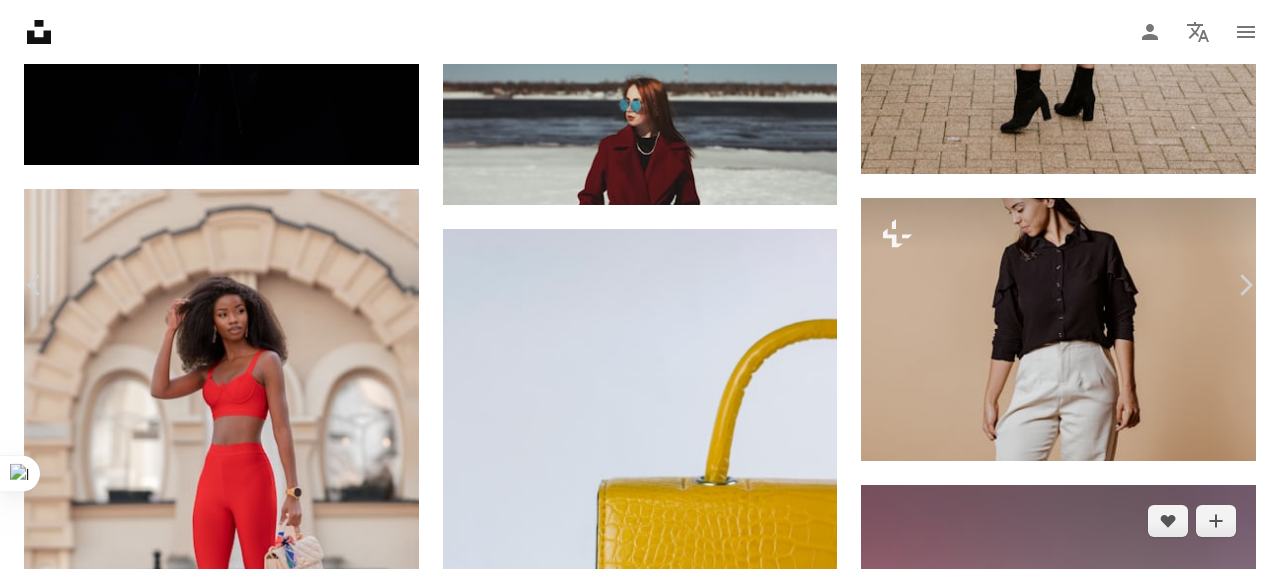 drag, startPoint x: 1238, startPoint y: 170, endPoint x: 1203, endPoint y: 175, distance: 35.35534 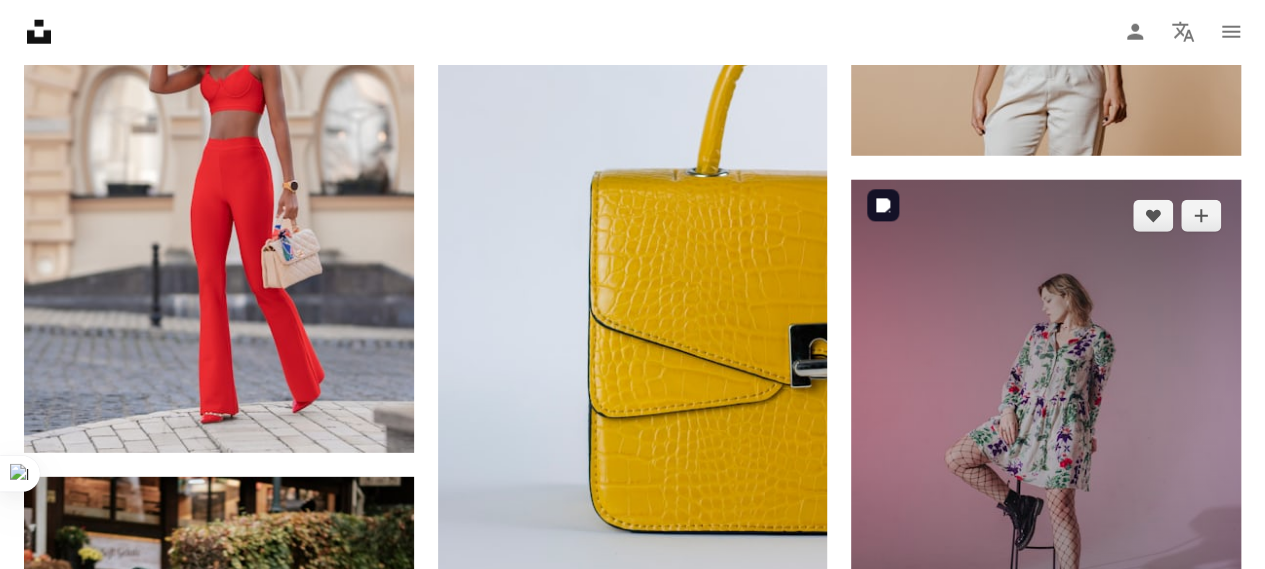 click at bounding box center (1046, 423) 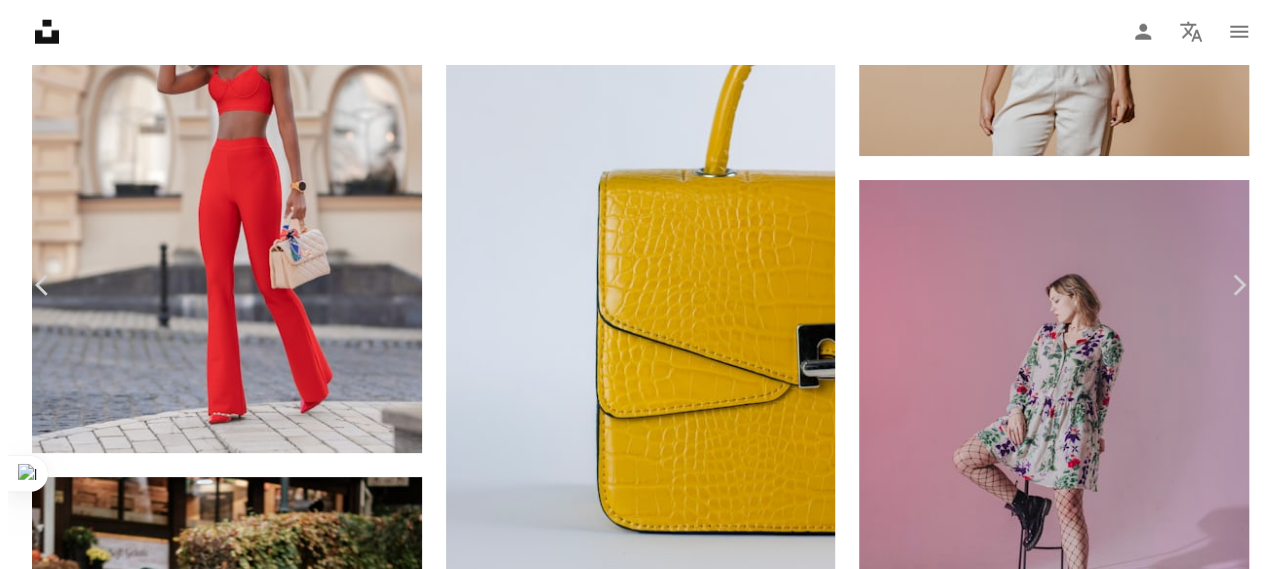 scroll, scrollTop: 25890, scrollLeft: 0, axis: vertical 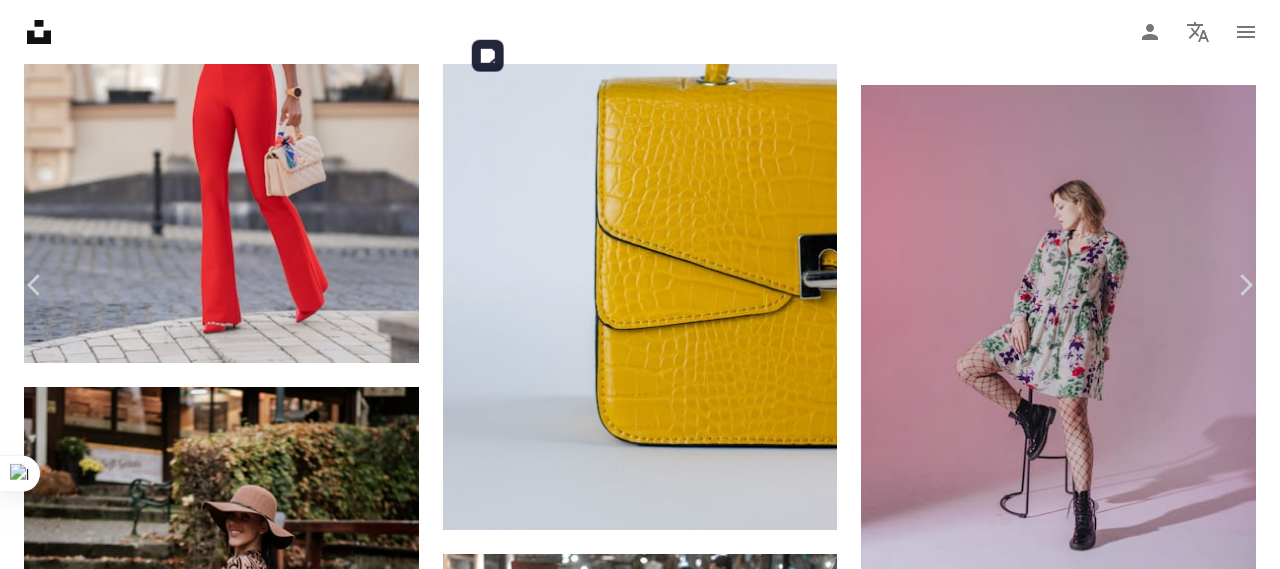 click at bounding box center (632, 5487) 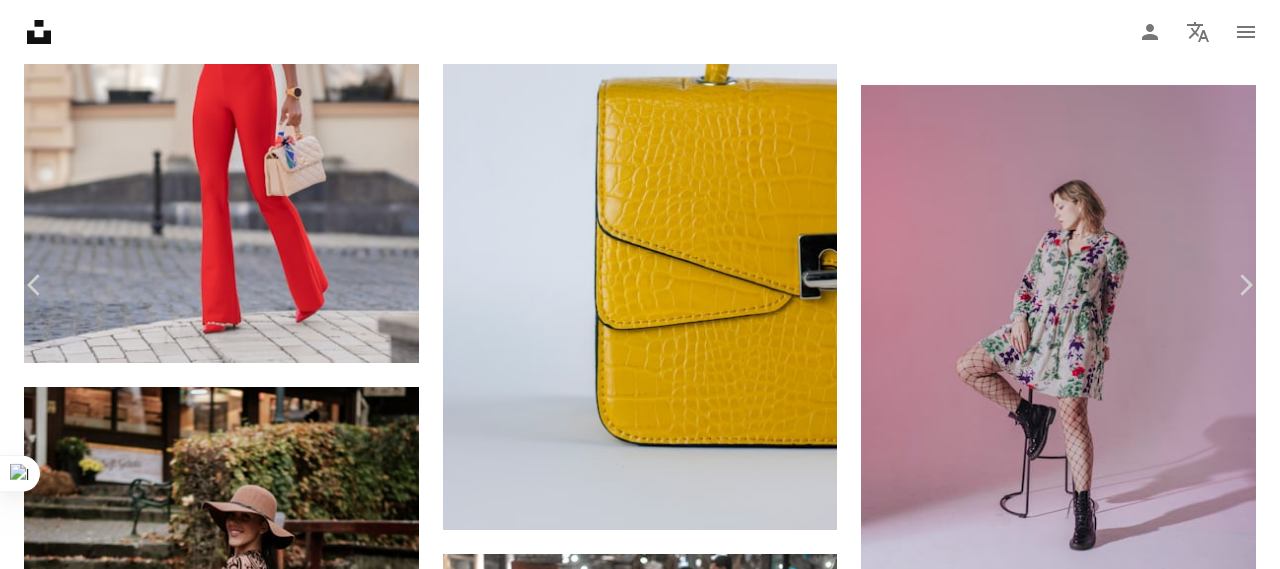 scroll, scrollTop: 0, scrollLeft: 0, axis: both 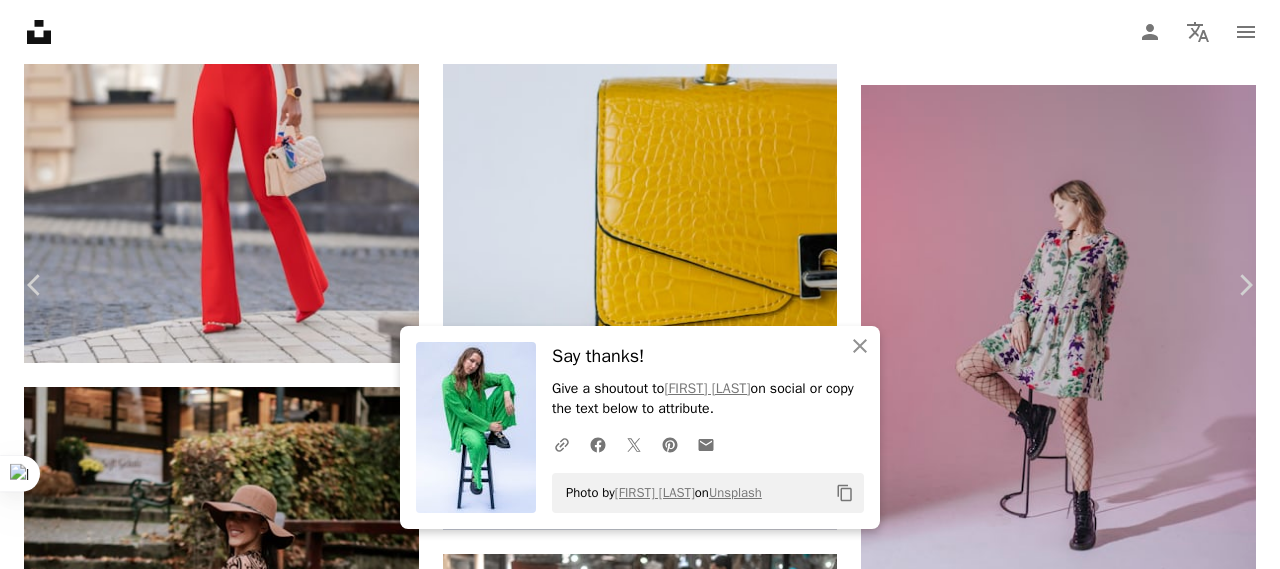 click 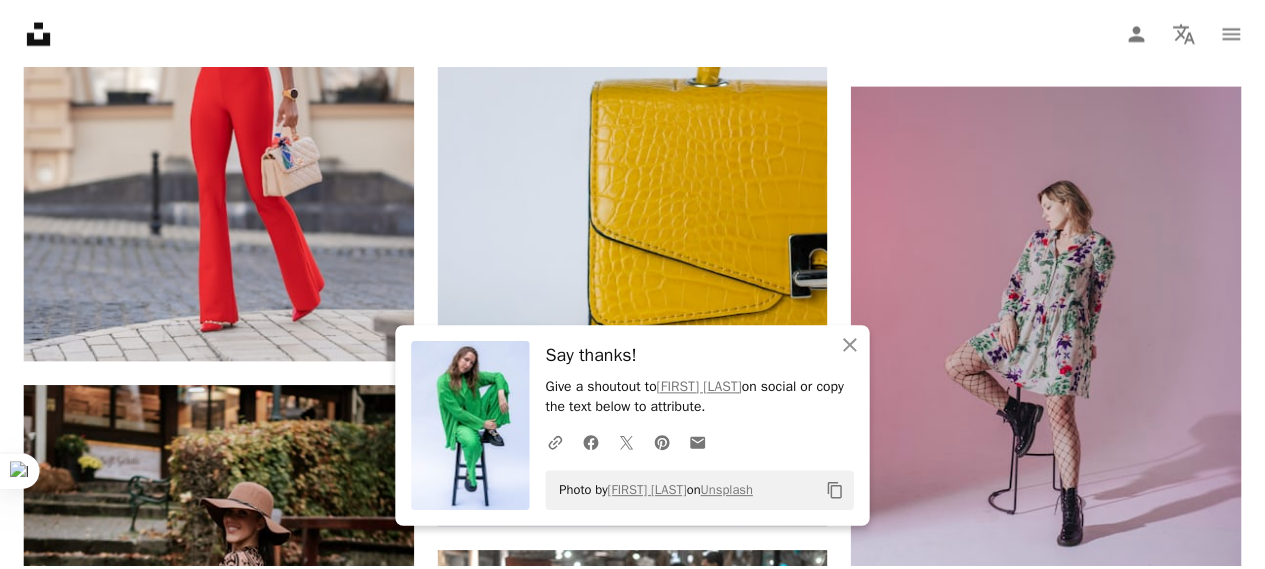 scroll, scrollTop: 25490, scrollLeft: 0, axis: vertical 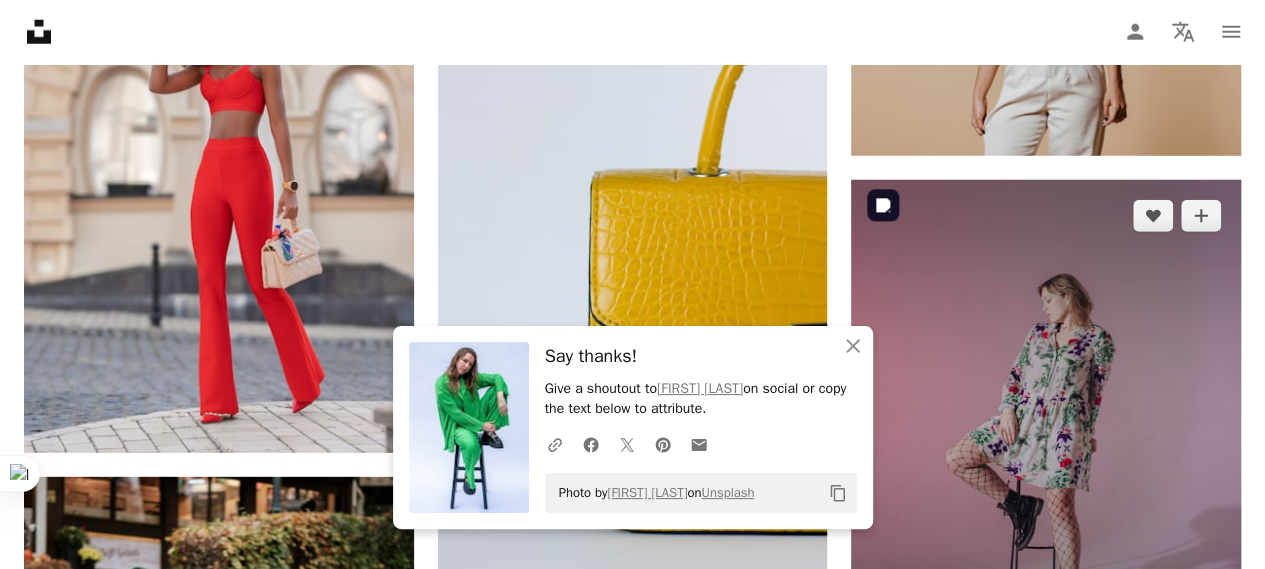 click at bounding box center [1046, 423] 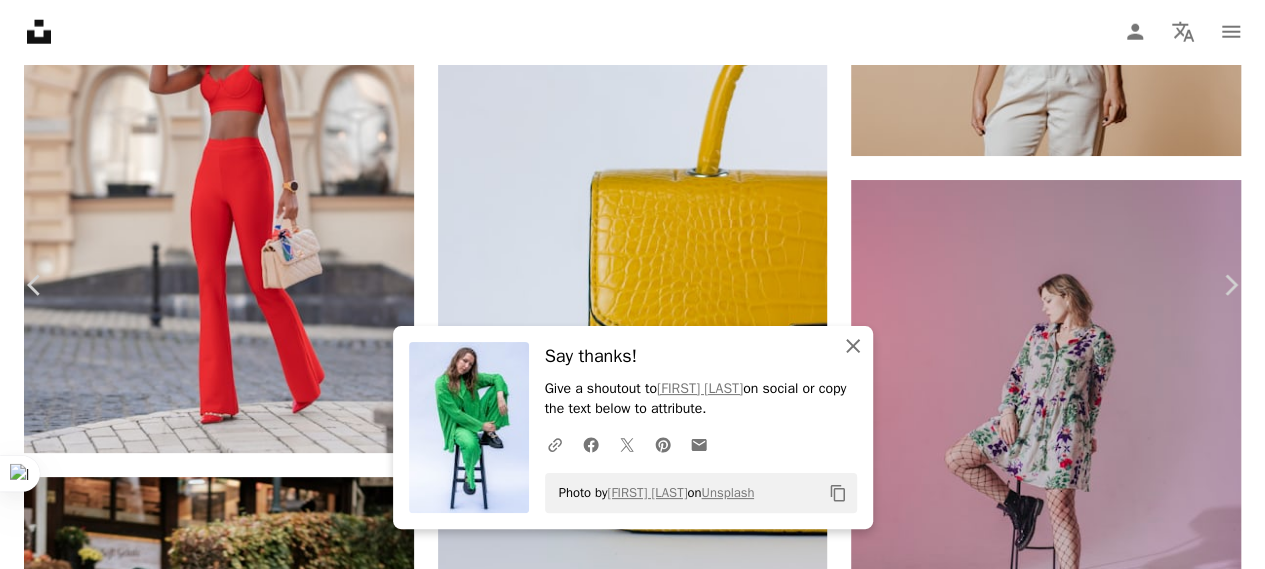 click on "An X shape" 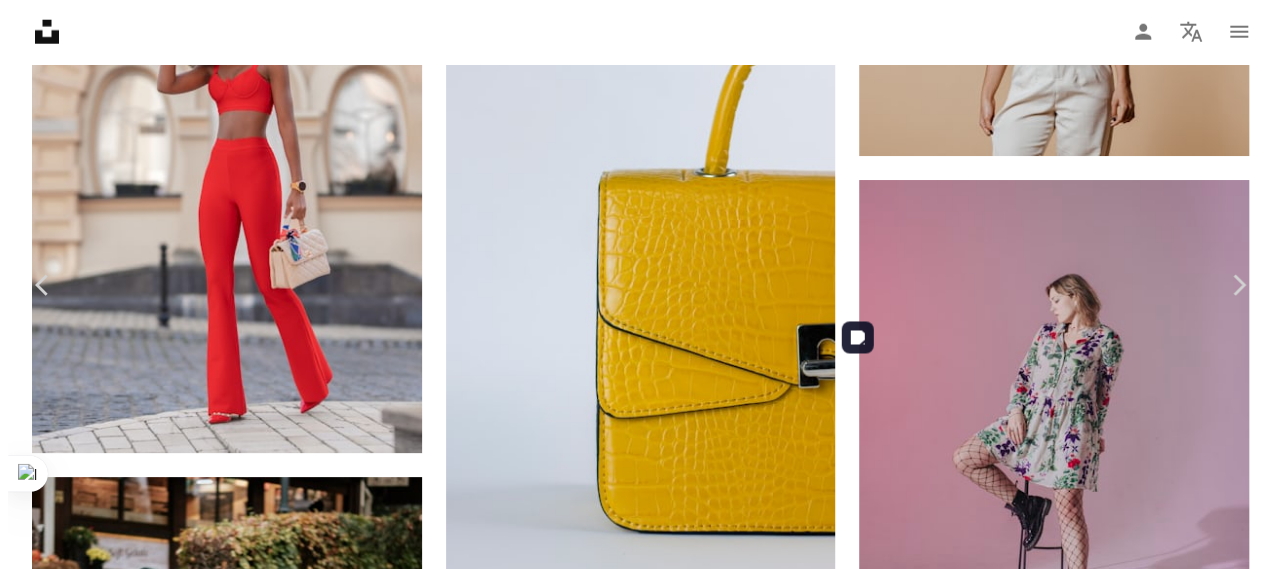 scroll, scrollTop: 25890, scrollLeft: 0, axis: vertical 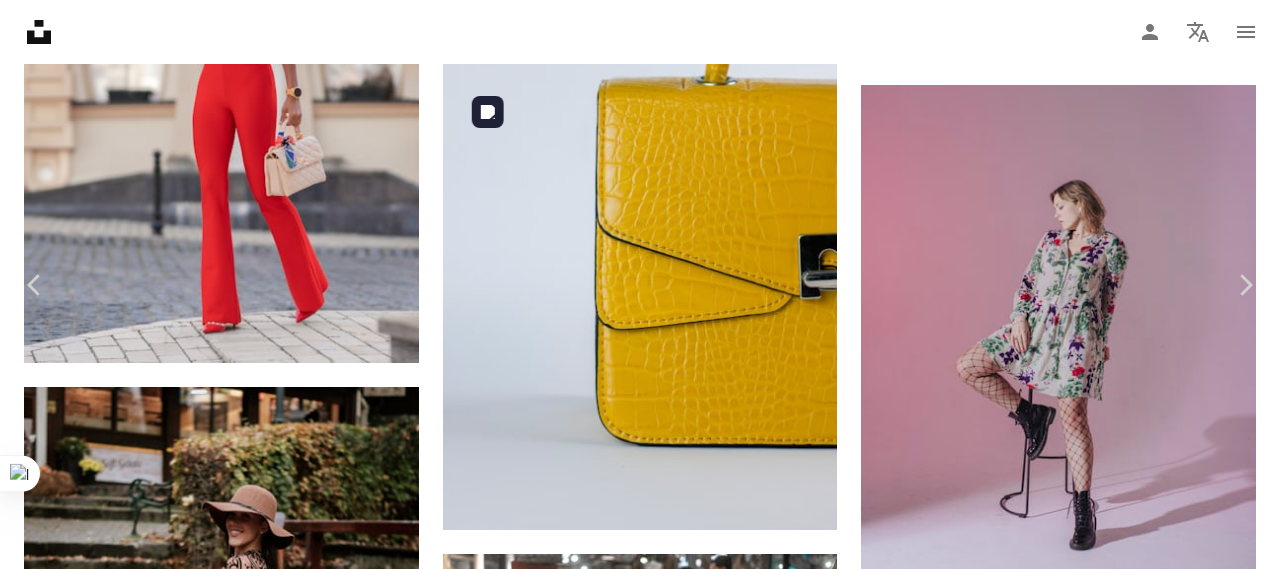 click at bounding box center (632, 5421) 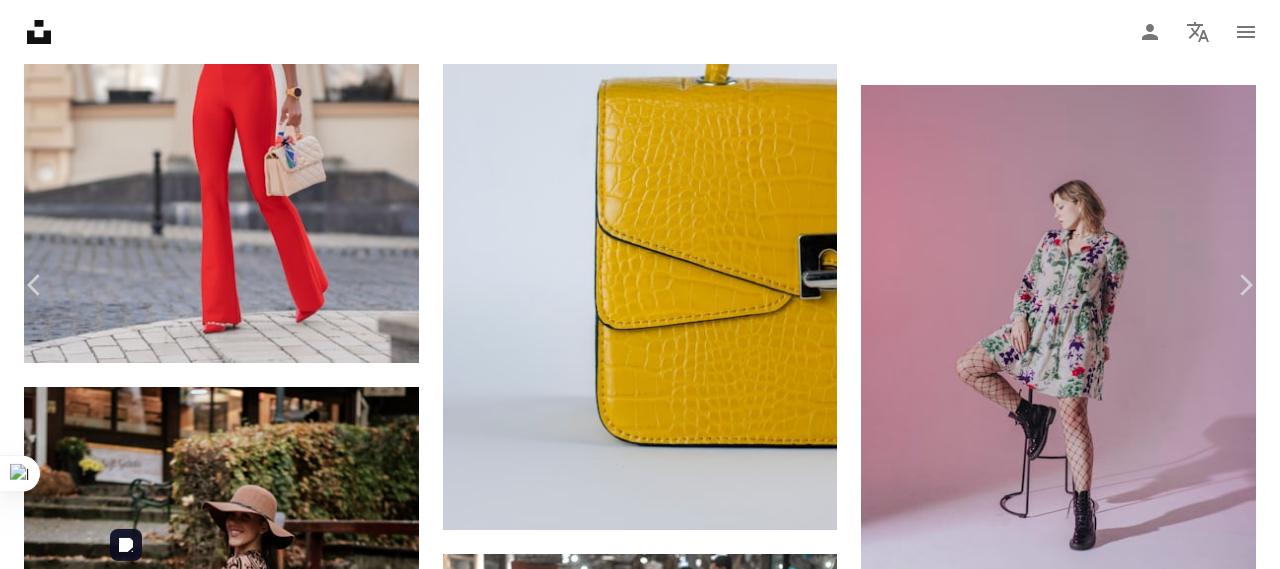 scroll, scrollTop: 9298, scrollLeft: 0, axis: vertical 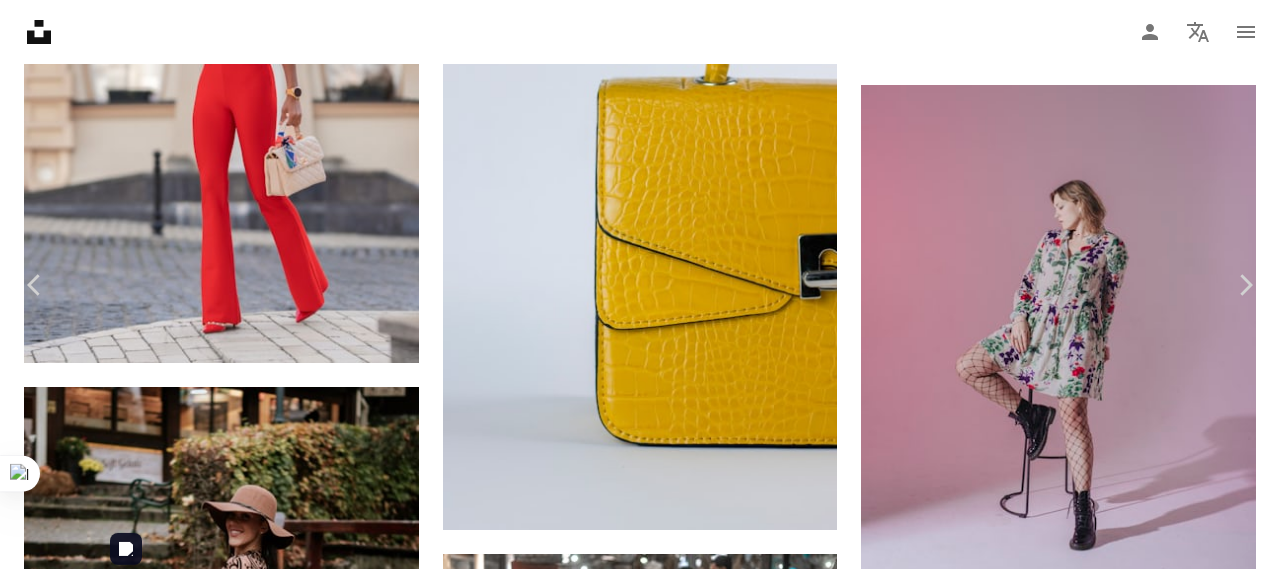 click at bounding box center (265, 5502) 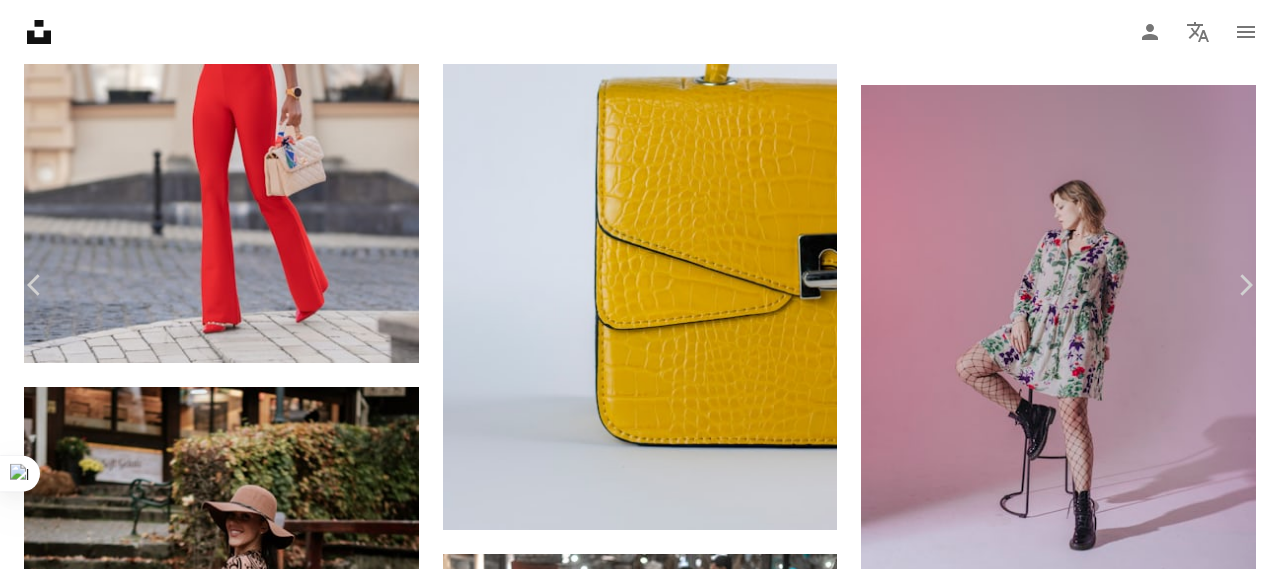 scroll, scrollTop: 0, scrollLeft: 0, axis: both 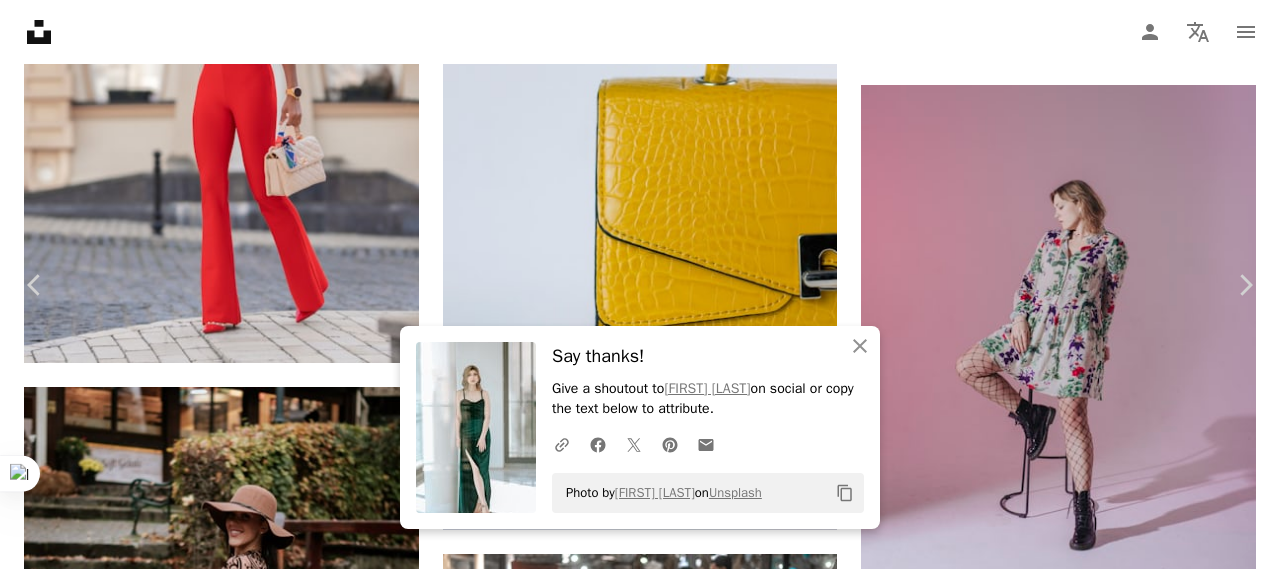 click on "Chevron down" 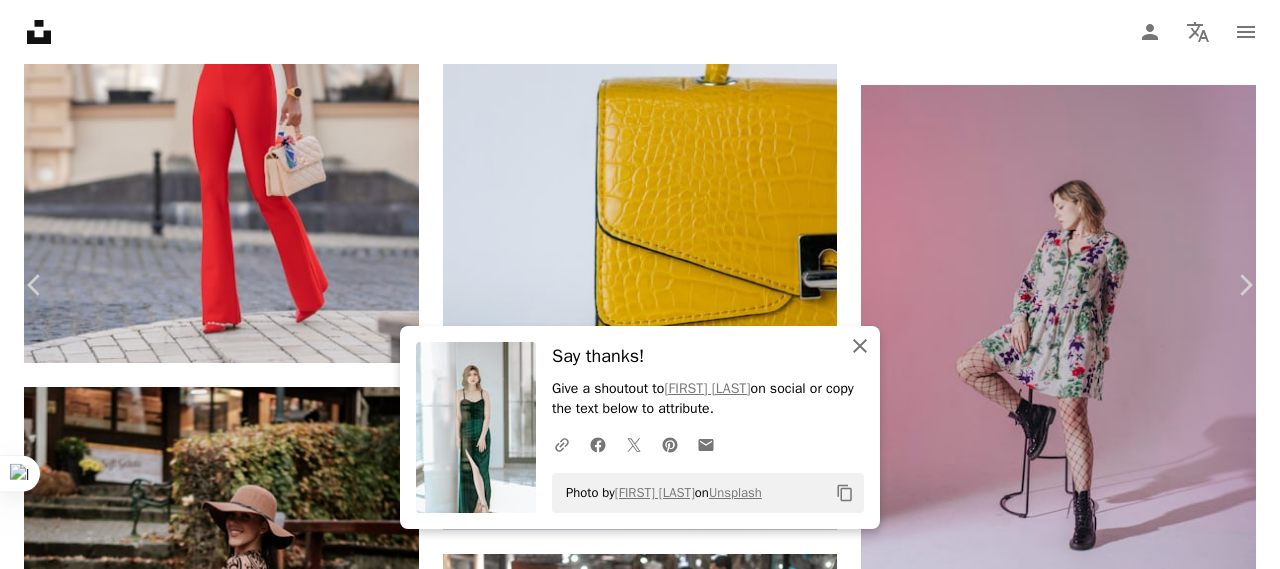 click 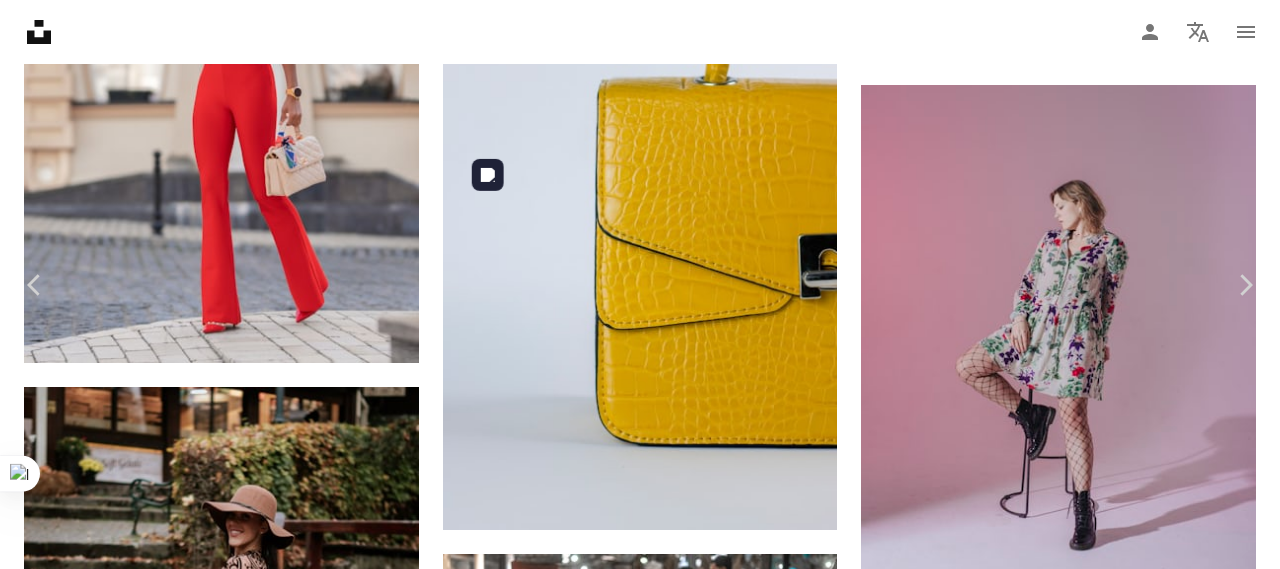 scroll, scrollTop: 1400, scrollLeft: 0, axis: vertical 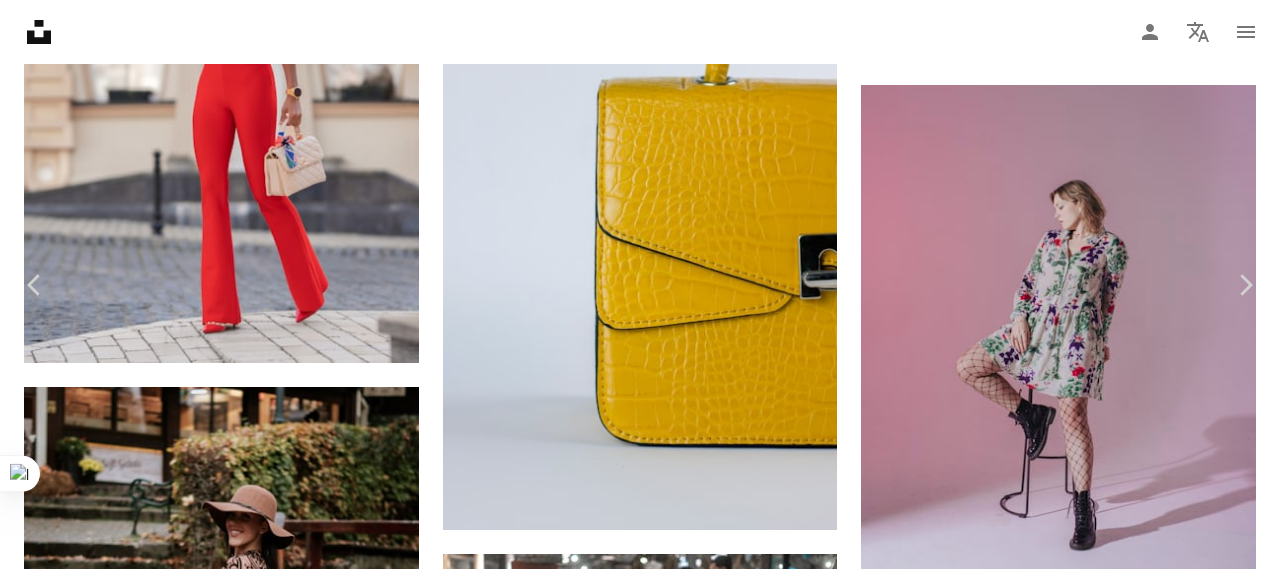 click on "A heart A plus sign [FIRST] [LAST] Available for hire A checkmark inside of a circle Arrow pointing down A heart A plus sign [FIRST] [LAST] Available for hire A checkmark inside of a circle Arrow pointing down A heart A plus sign [FIRST] [LAST] Available for hire A checkmark inside of a circle Arrow pointing down A heart A plus sign [FIRST] [LAST] Available for hire A checkmark inside of a circle Arrow pointing down A heart A plus sign [FIRST] [LAST] Arrow pointing down A heart A plus sign [FIRST] [LAST] Available for hire A checkmark inside of a circle Arrow pointing down Plus sign for Unsplash+ A heart A plus sign [FIRST] [LAST] For Unsplash+ A lock Download A heart A plus sign [FIRST] [LAST] Available for hire A checkmark inside of a circle Arrow pointing down A heart A plus sign [FIRST] [LAST] Arrow pointing down Plus sign for Unsplash+ A heart A plus sign Getty Images For Unsplash+ A lock Download A heart A plus sign [FIRST] [LAST] Available for hire A checkmark inside of a circle A heart For" at bounding box center [632, 8604] 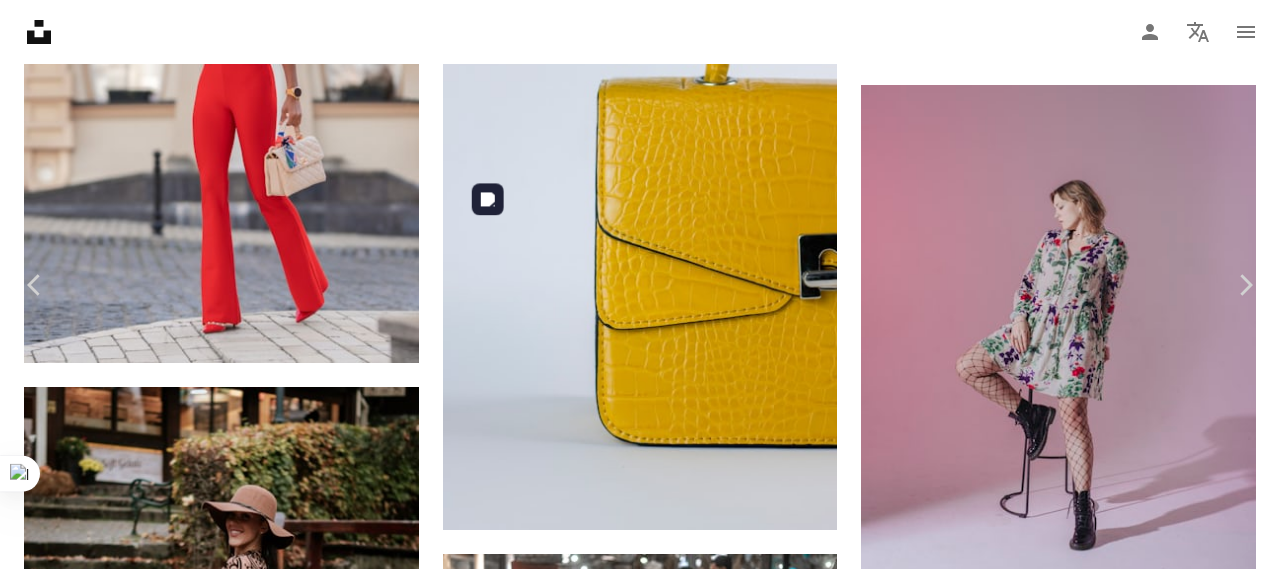 scroll, scrollTop: 3600, scrollLeft: 0, axis: vertical 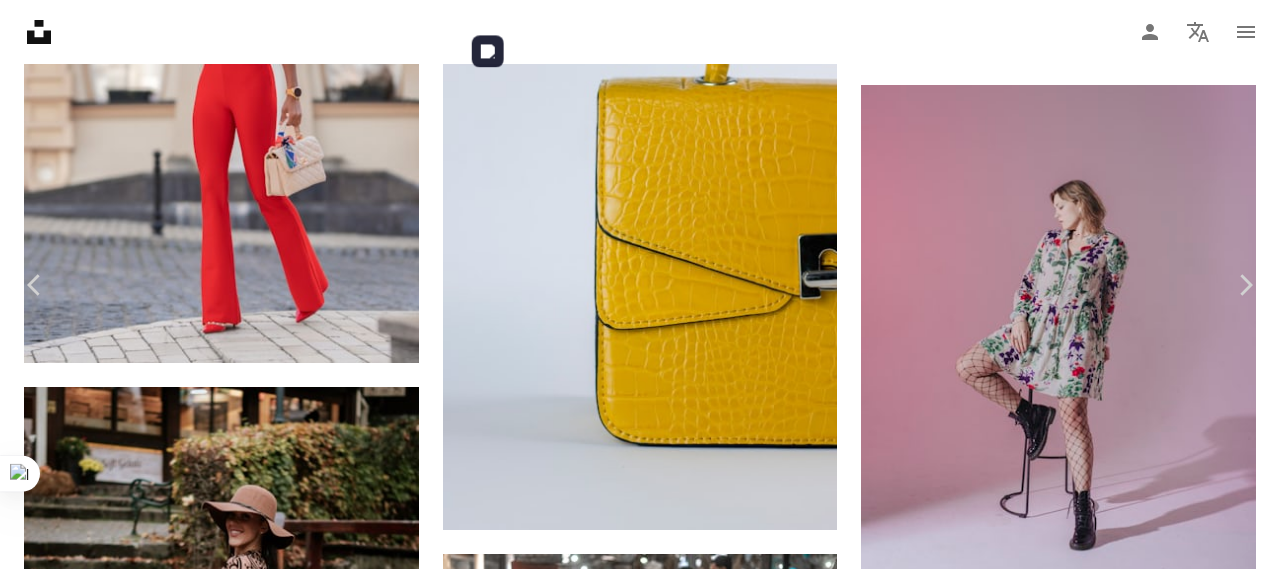 click at bounding box center [632, 5363] 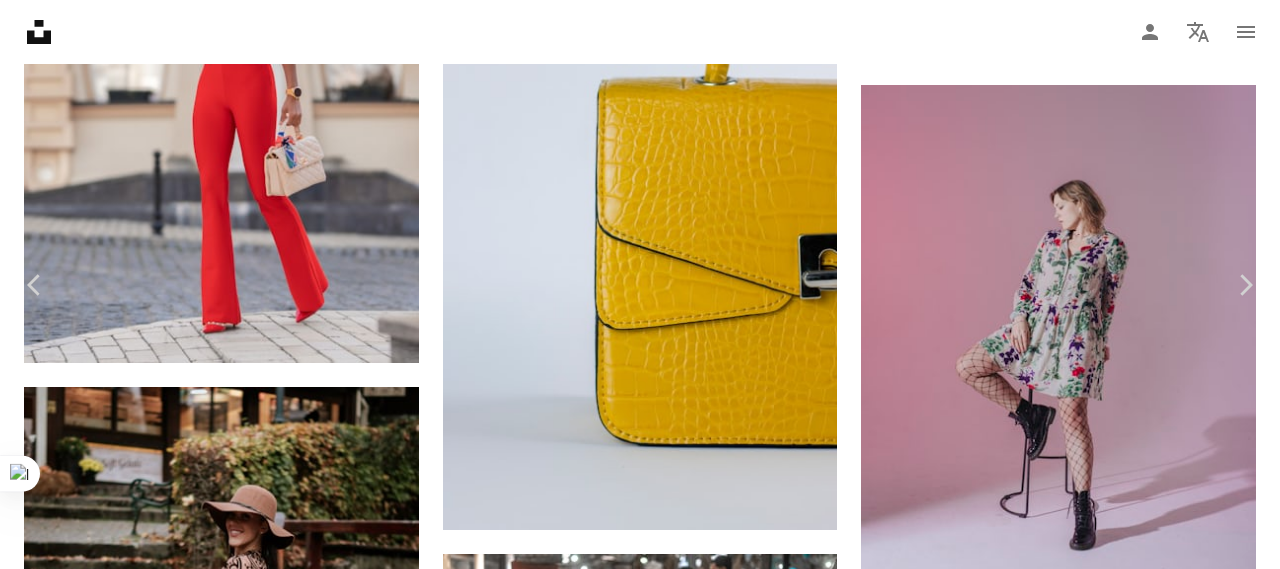 scroll, scrollTop: 0, scrollLeft: 0, axis: both 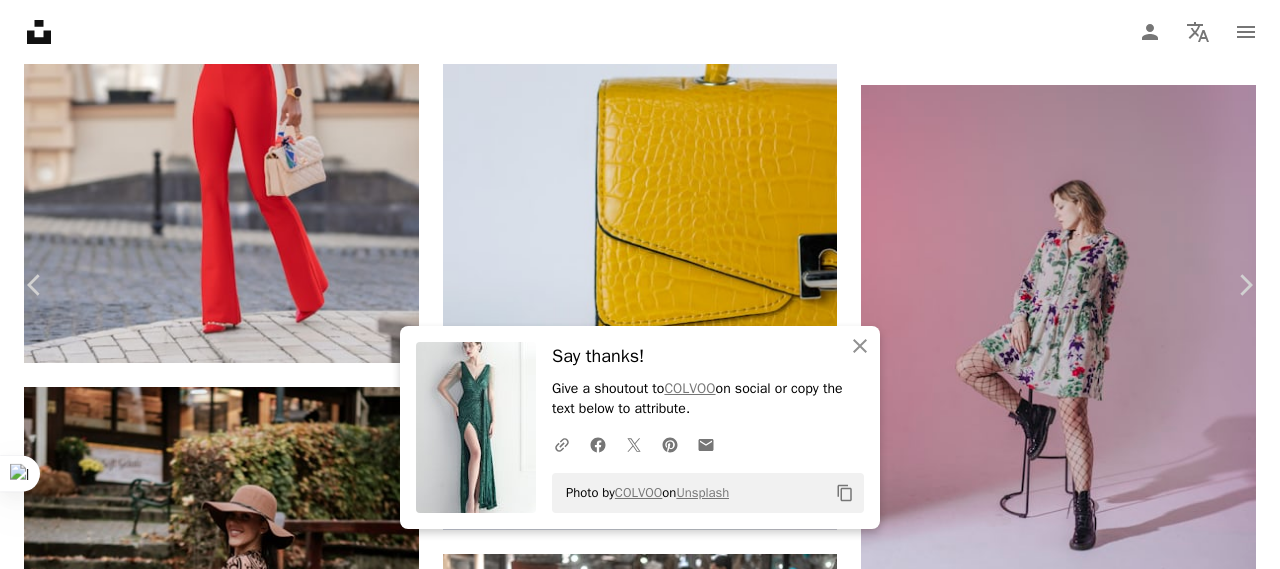 click on "Chevron down" 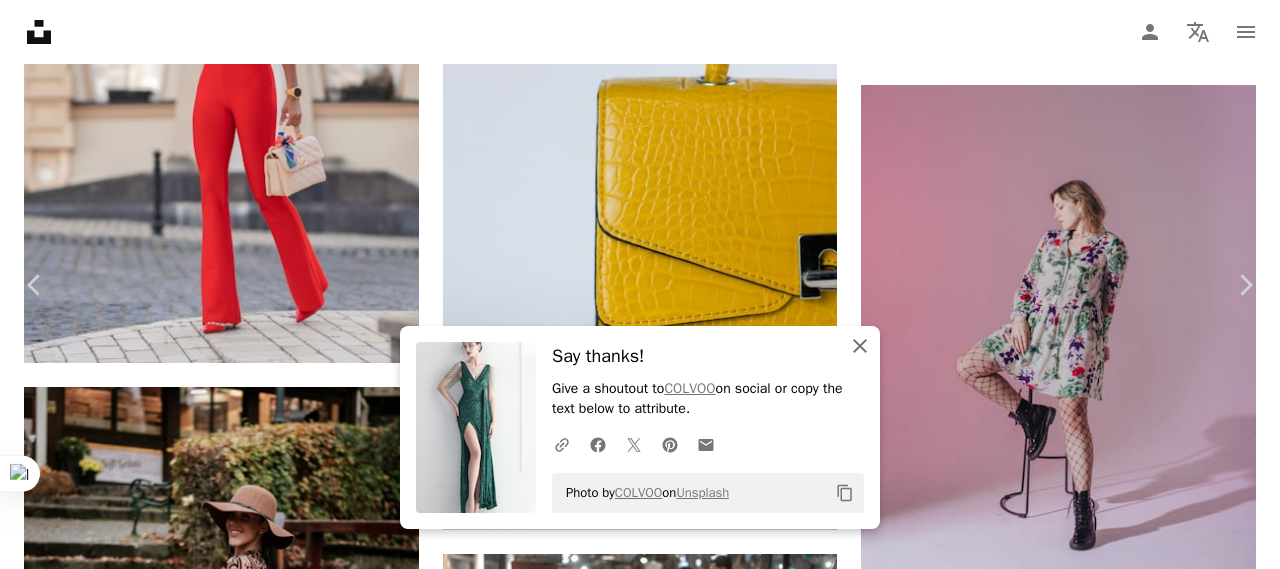 click on "An X shape" 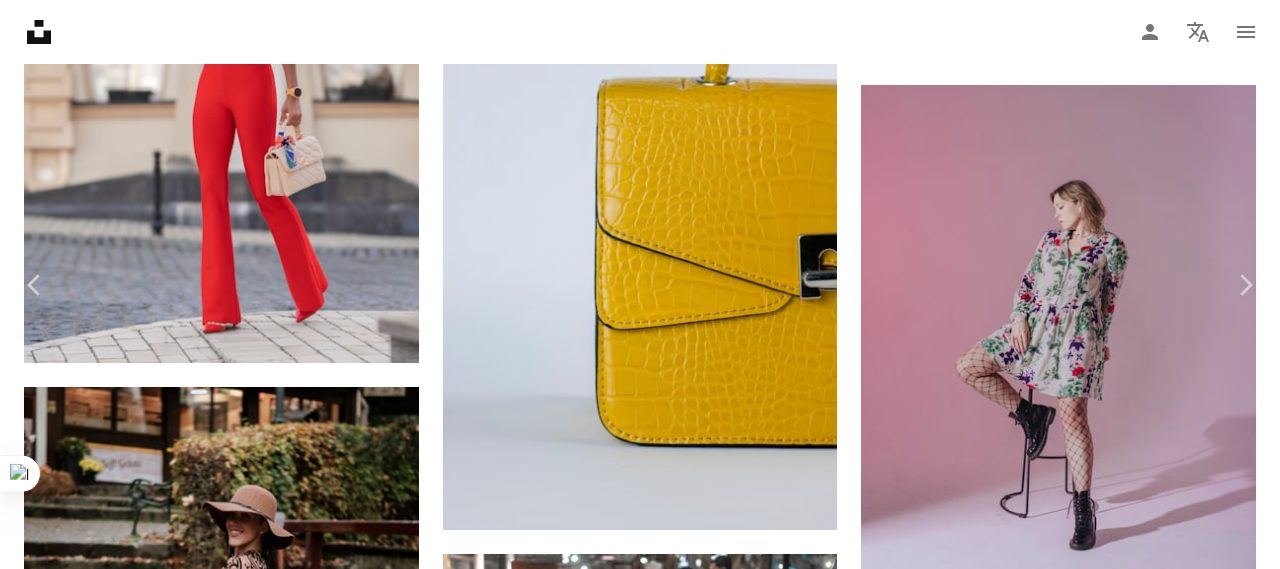 scroll, scrollTop: 1600, scrollLeft: 0, axis: vertical 